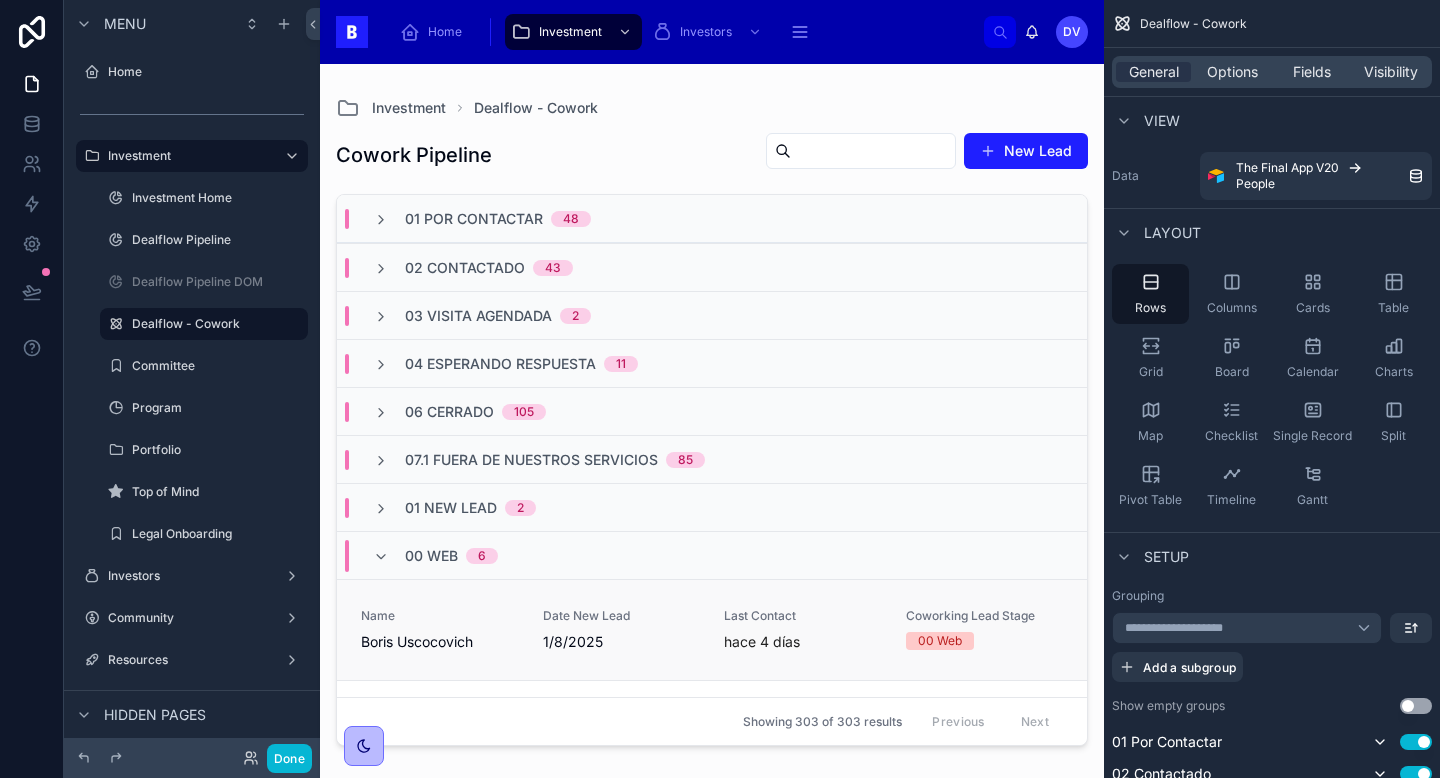 scroll, scrollTop: 0, scrollLeft: 0, axis: both 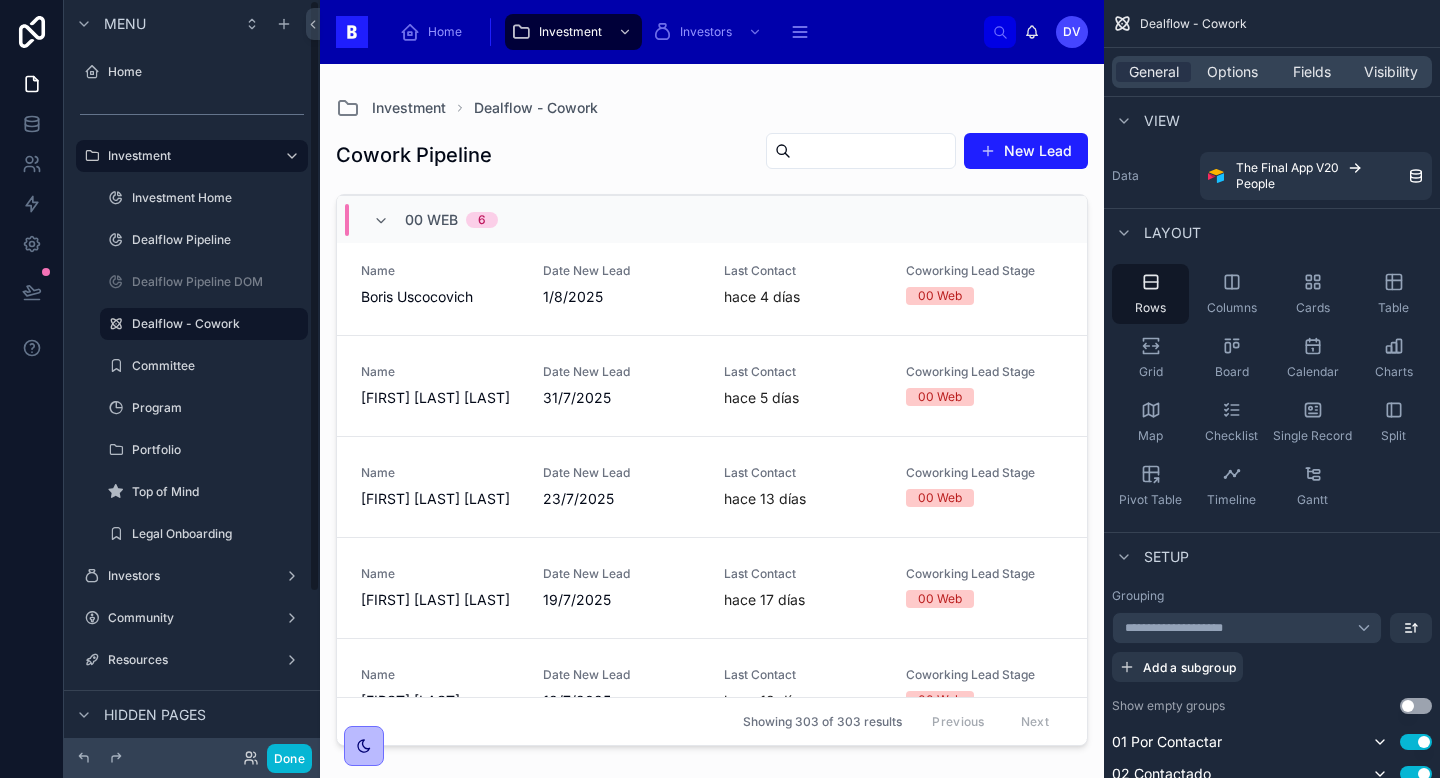 click on "00 Web 6" at bounding box center [435, 220] 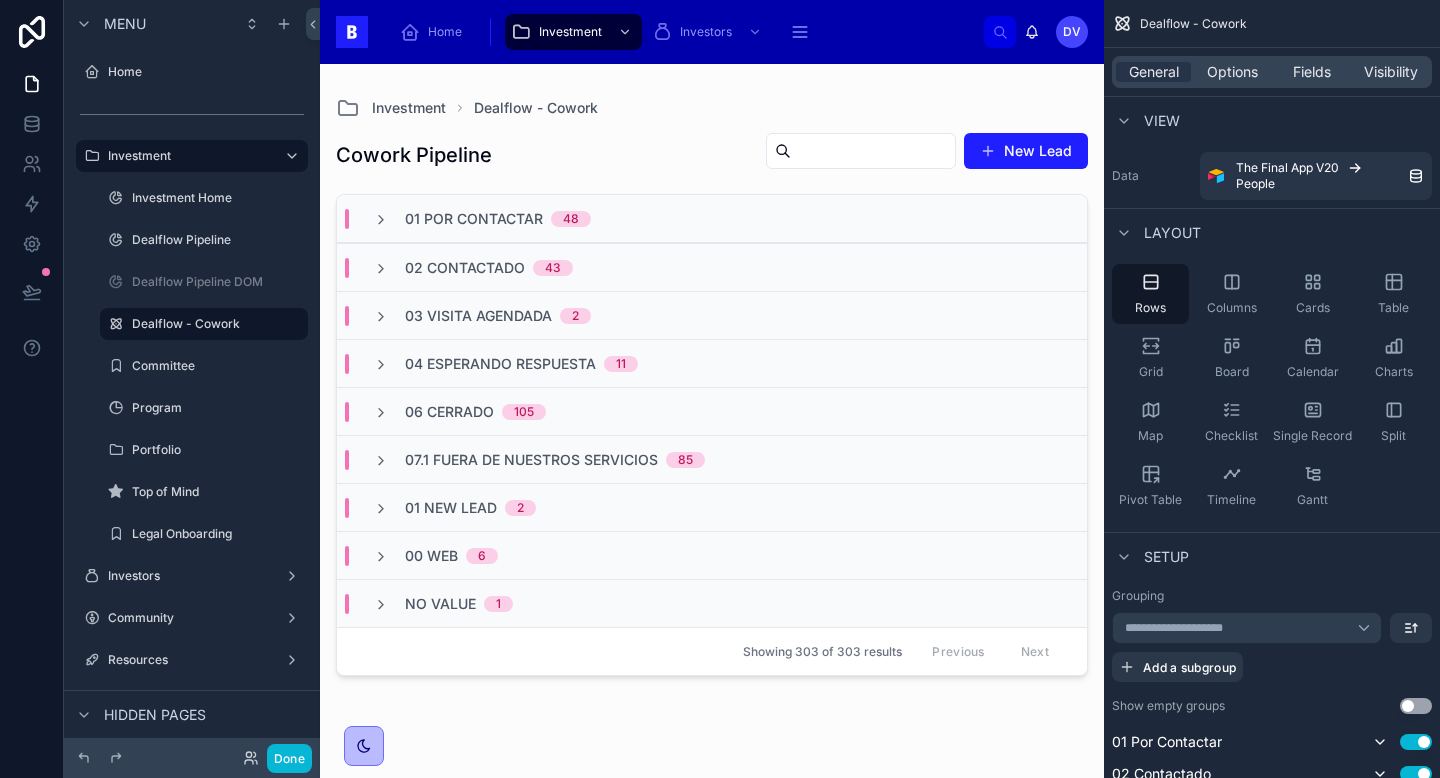 click on "48" at bounding box center [571, 219] 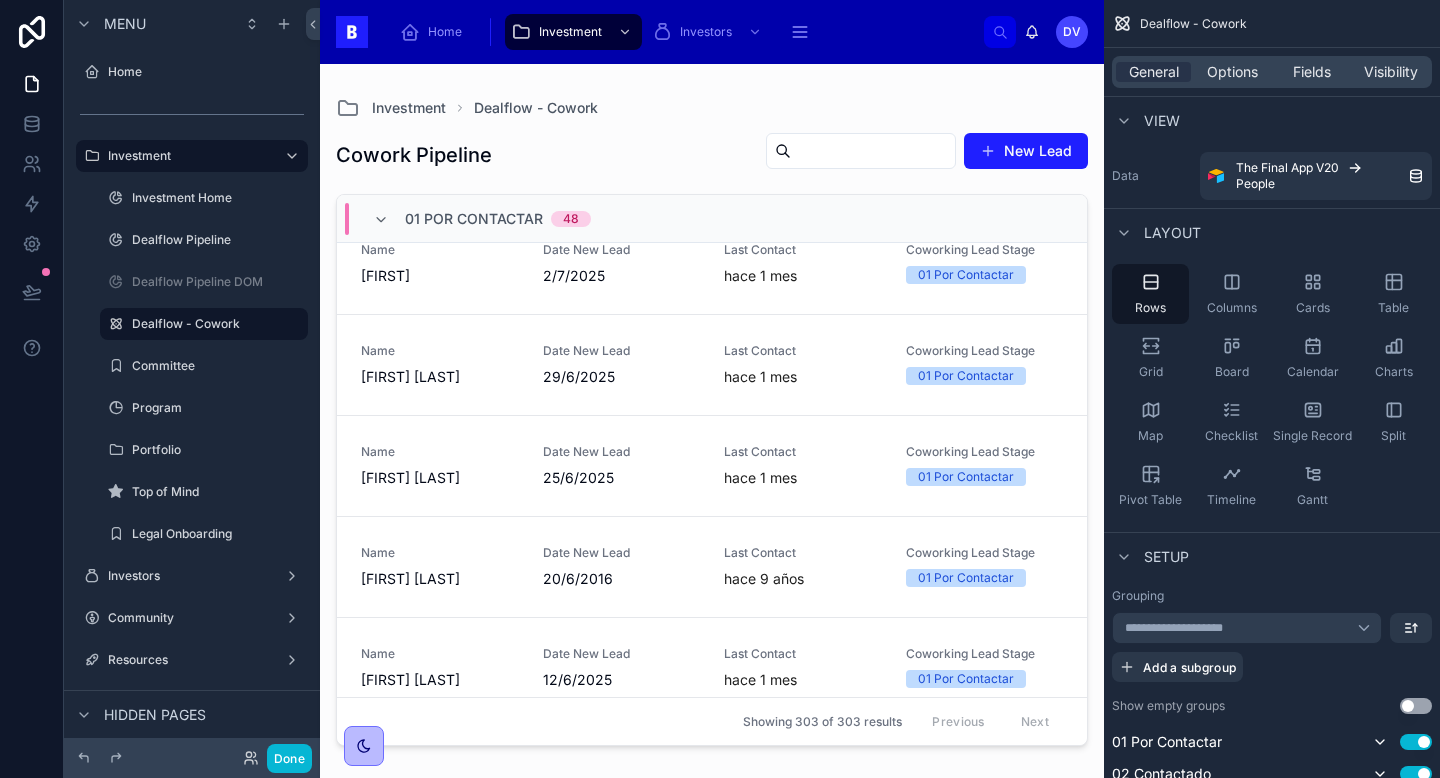 scroll, scrollTop: 0, scrollLeft: 0, axis: both 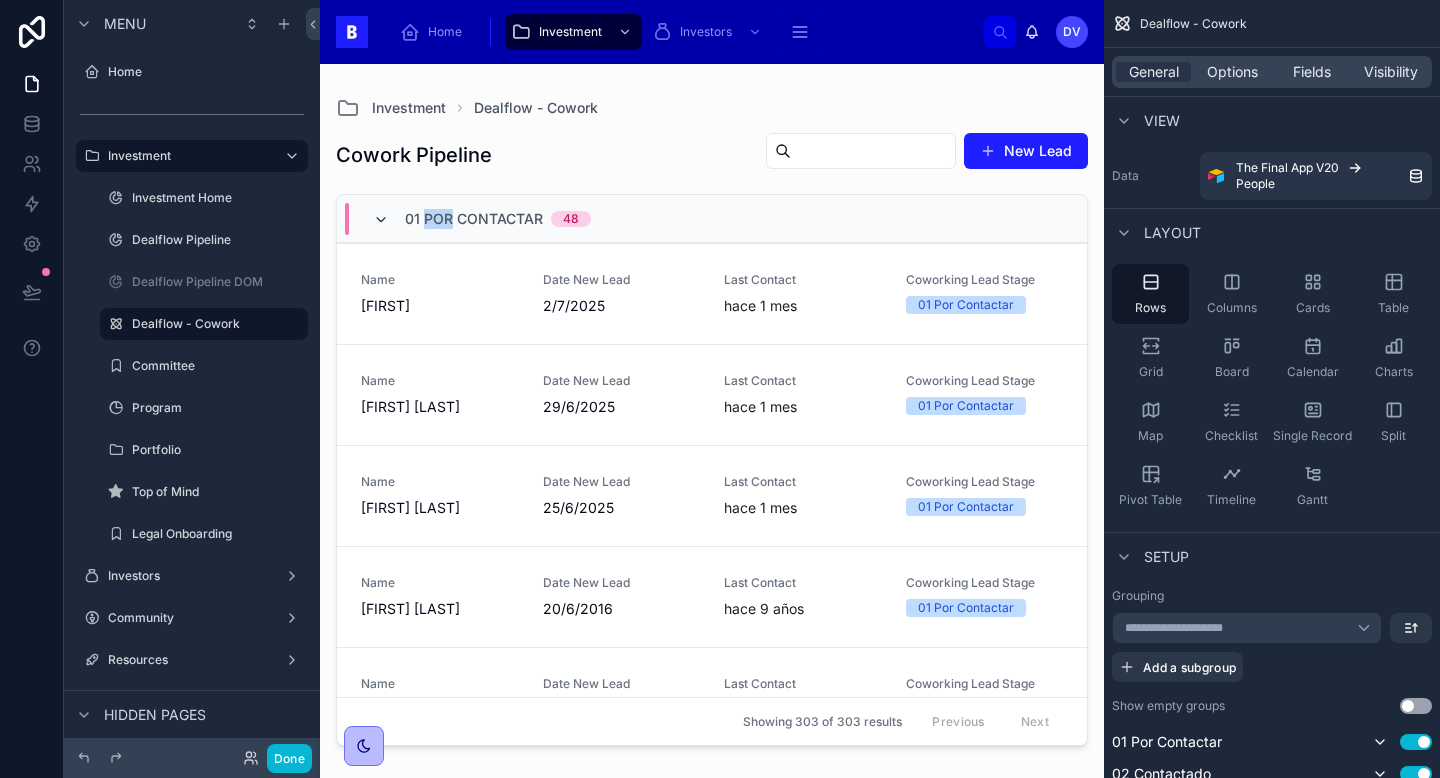 click at bounding box center (381, 220) 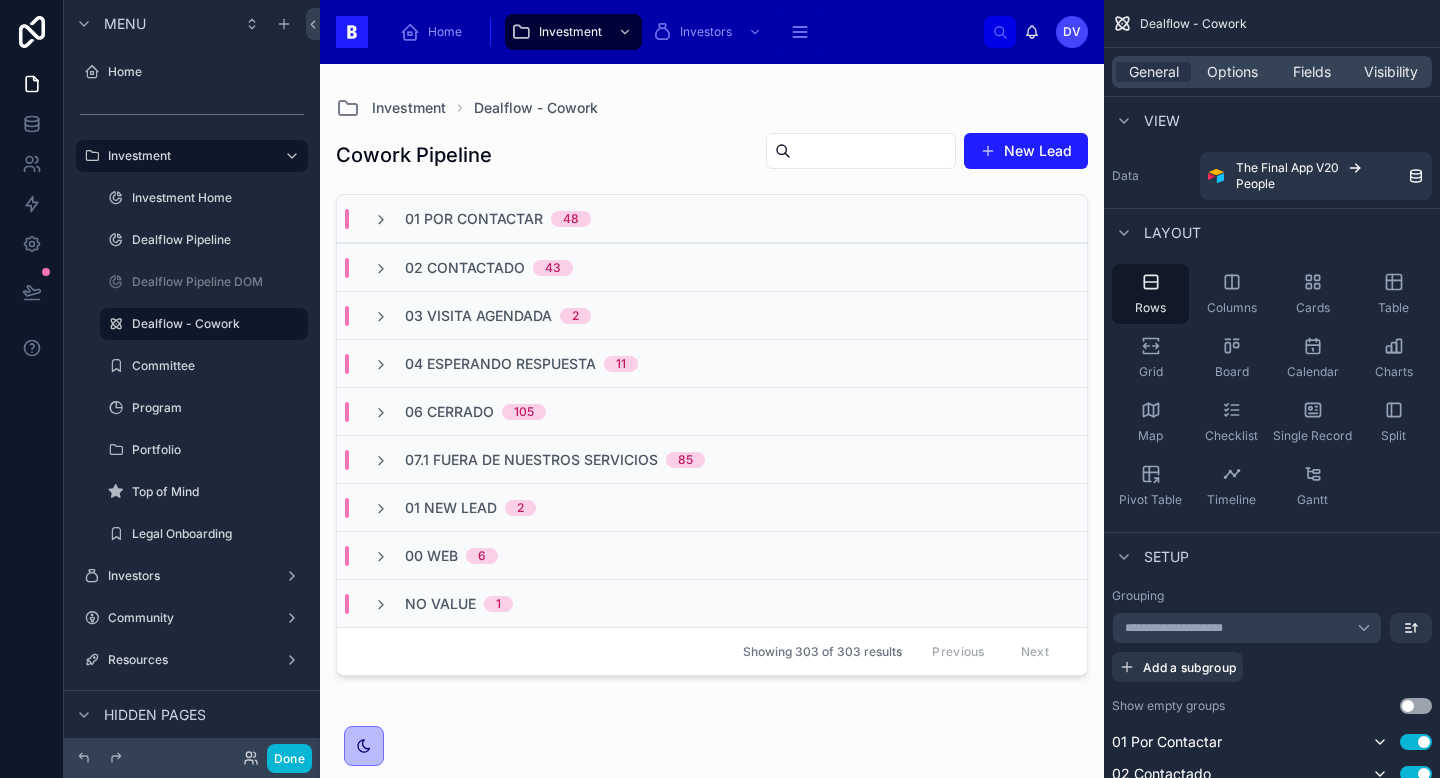 click on "02 Contactado" at bounding box center (465, 268) 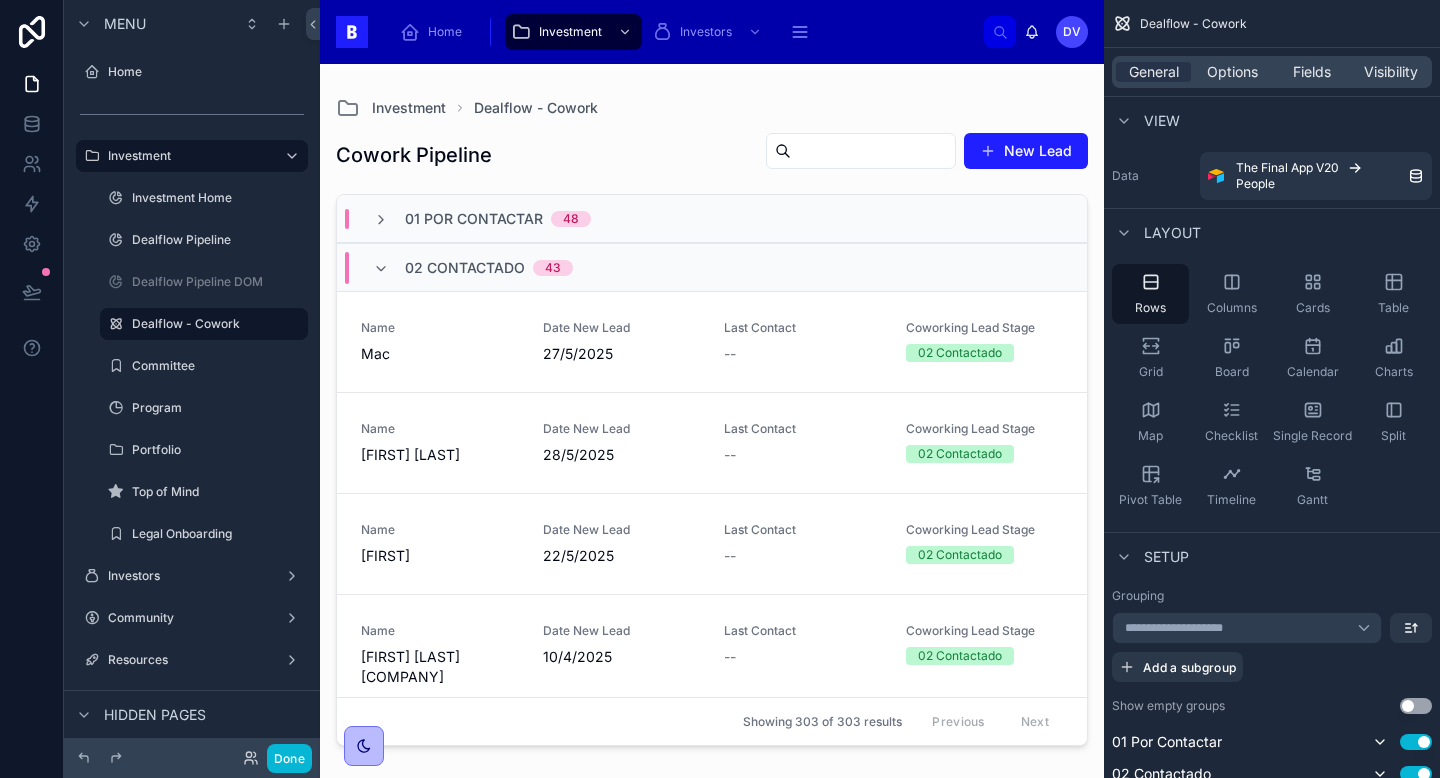 click on "02 Contactado" at bounding box center (465, 268) 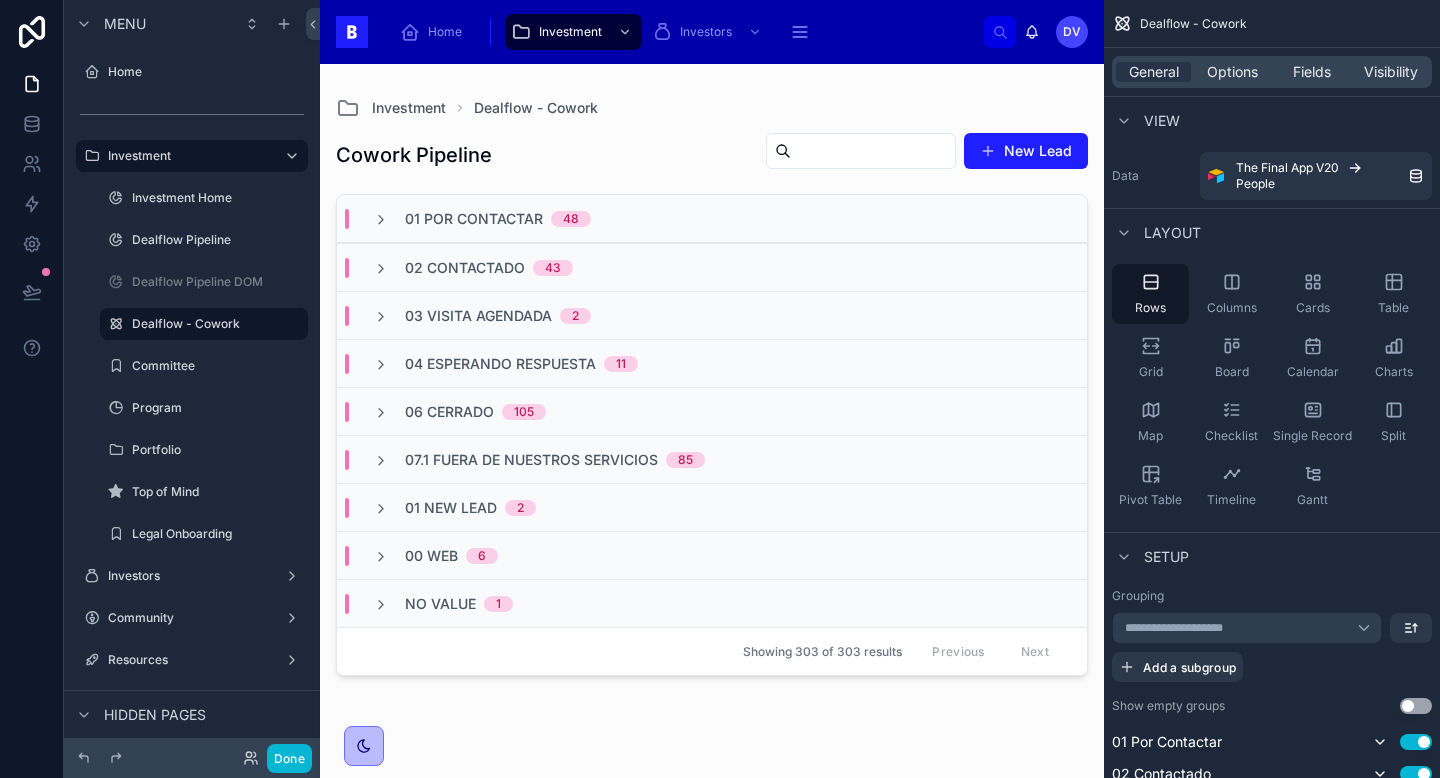 click on "03 Visita Agendada 2" at bounding box center (712, 315) 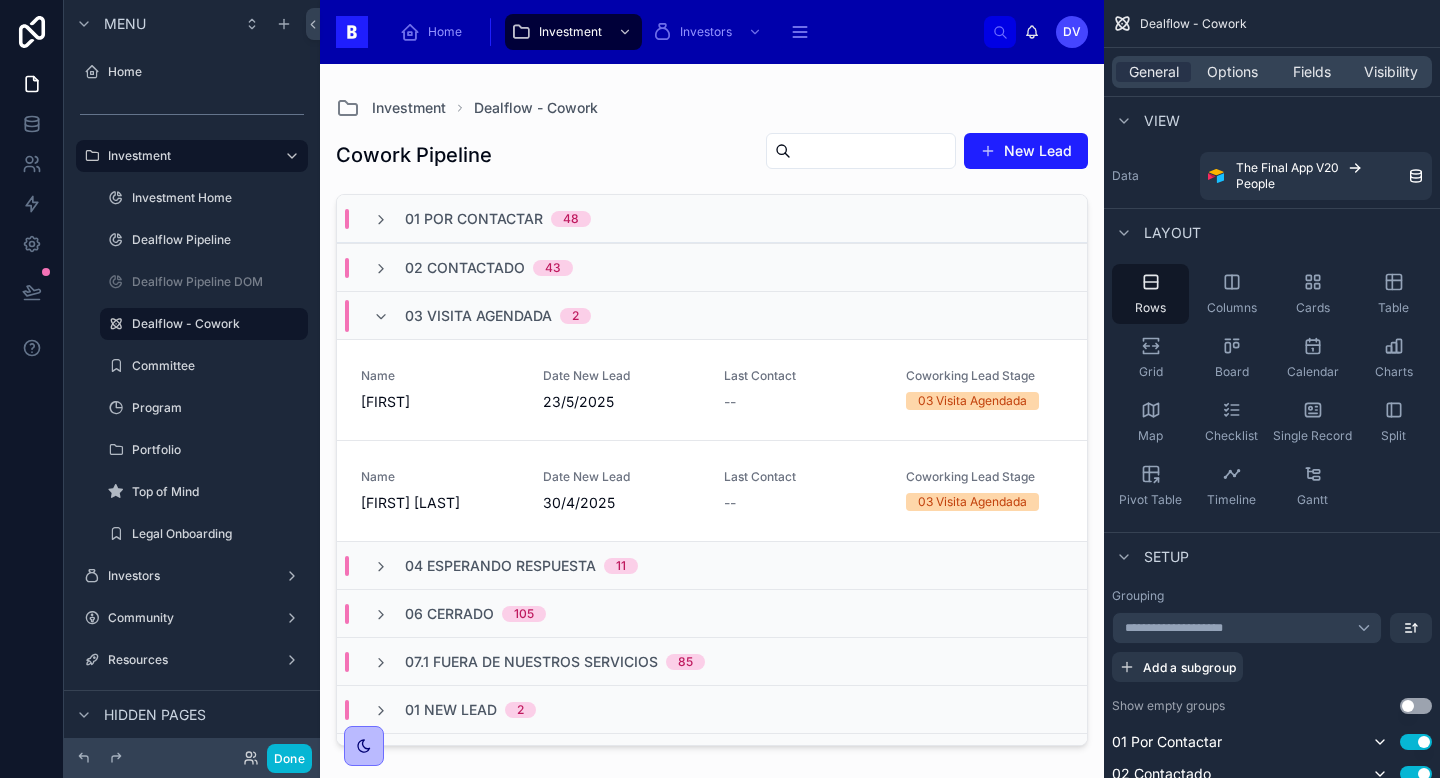 click on "03 Visita Agendada" at bounding box center (478, 316) 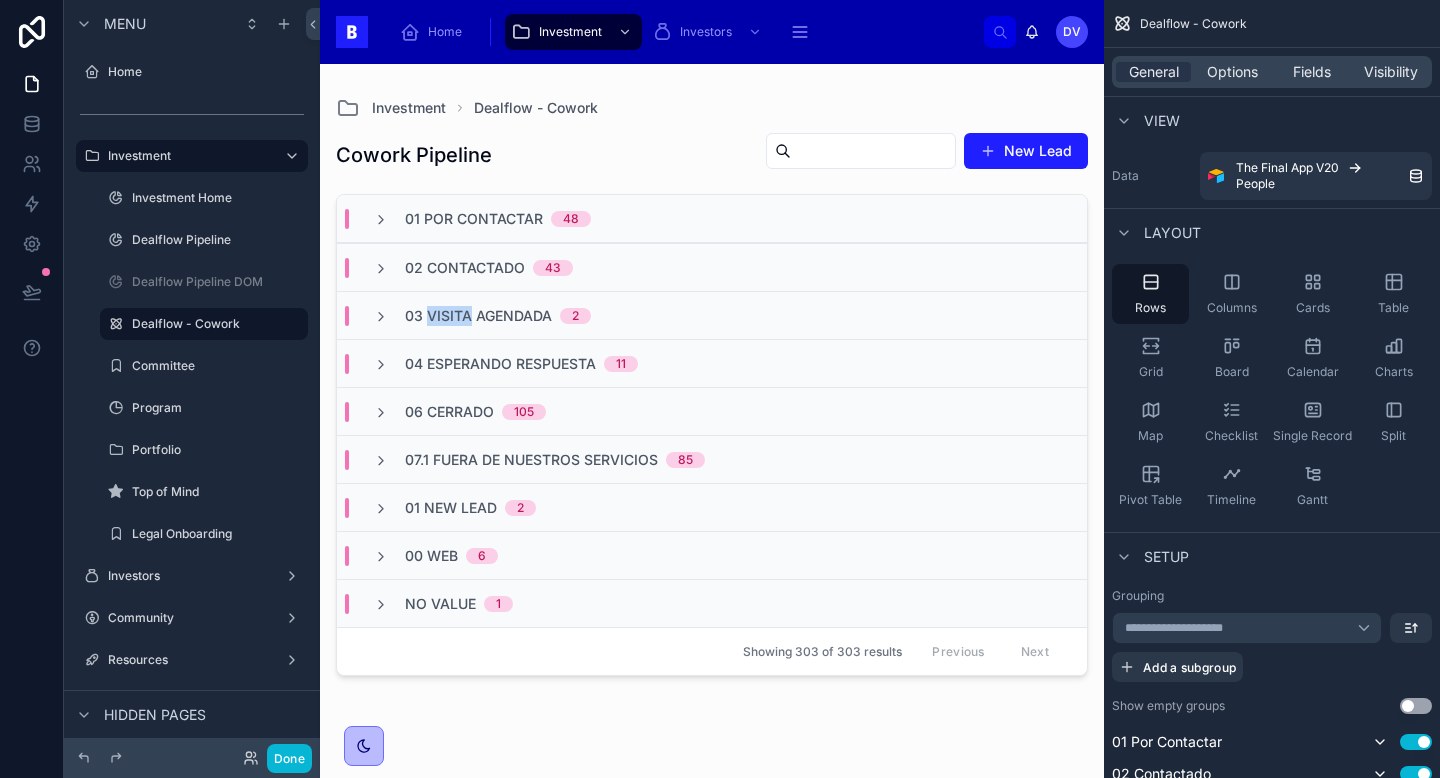 click on "03 Visita Agendada" at bounding box center [478, 316] 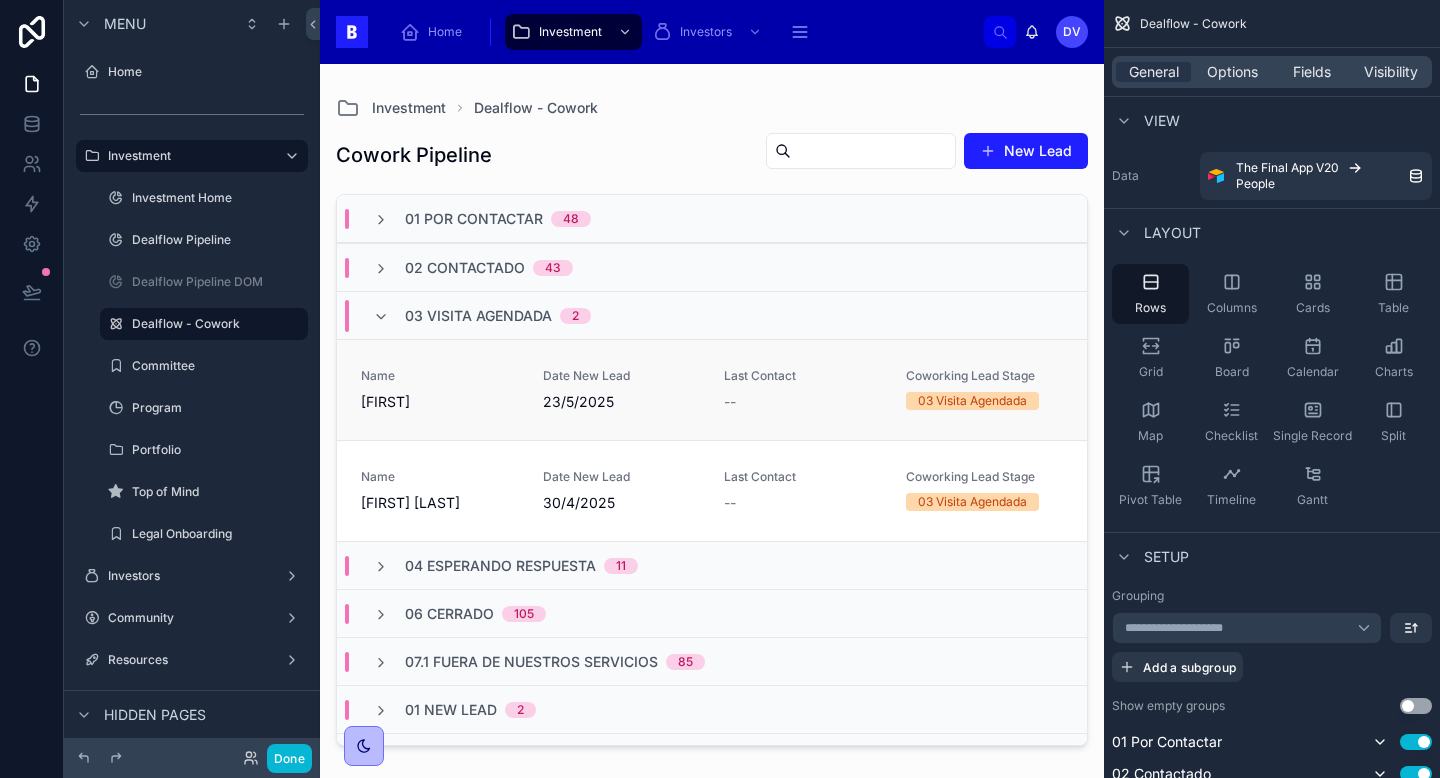 click on "23/5/2025" at bounding box center [622, 402] 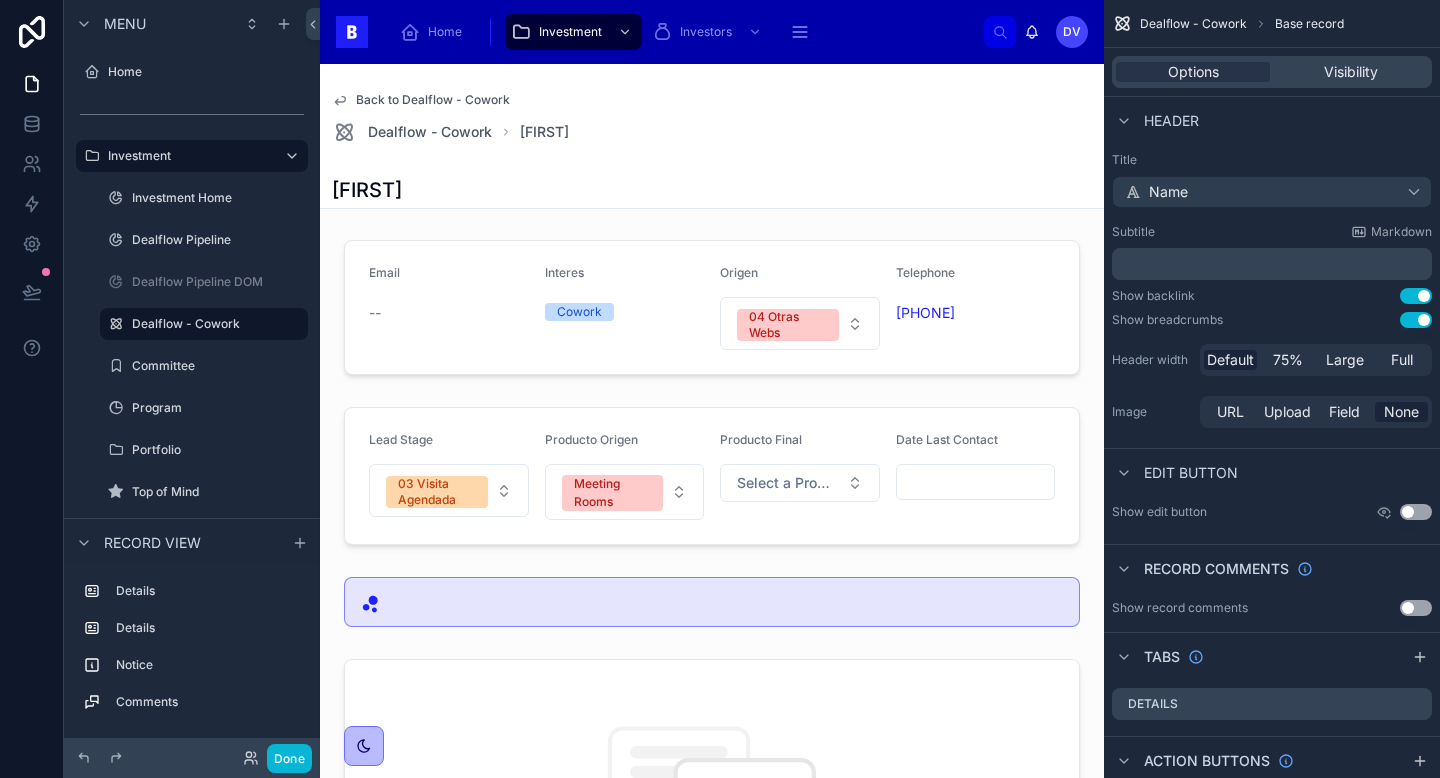 scroll, scrollTop: 0, scrollLeft: 0, axis: both 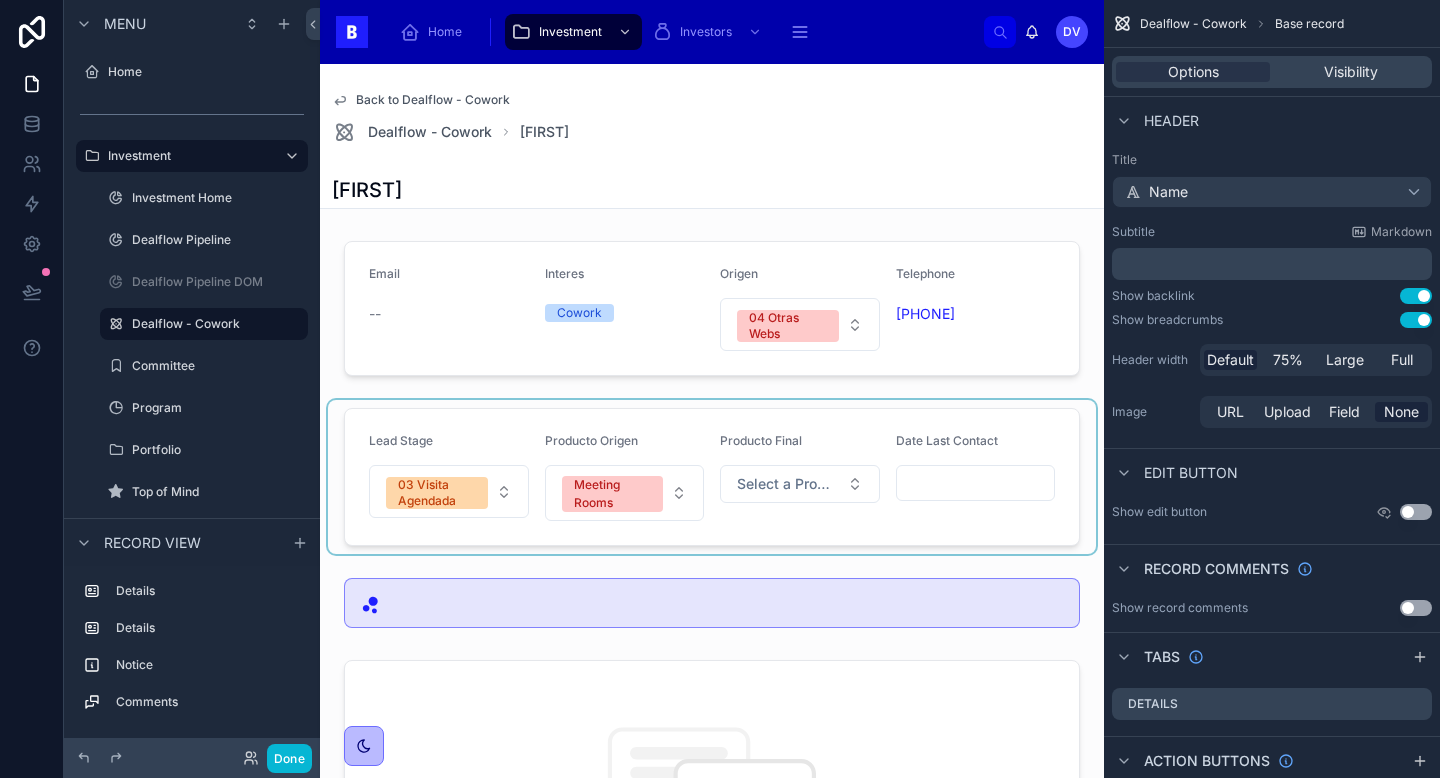 click at bounding box center (712, 477) 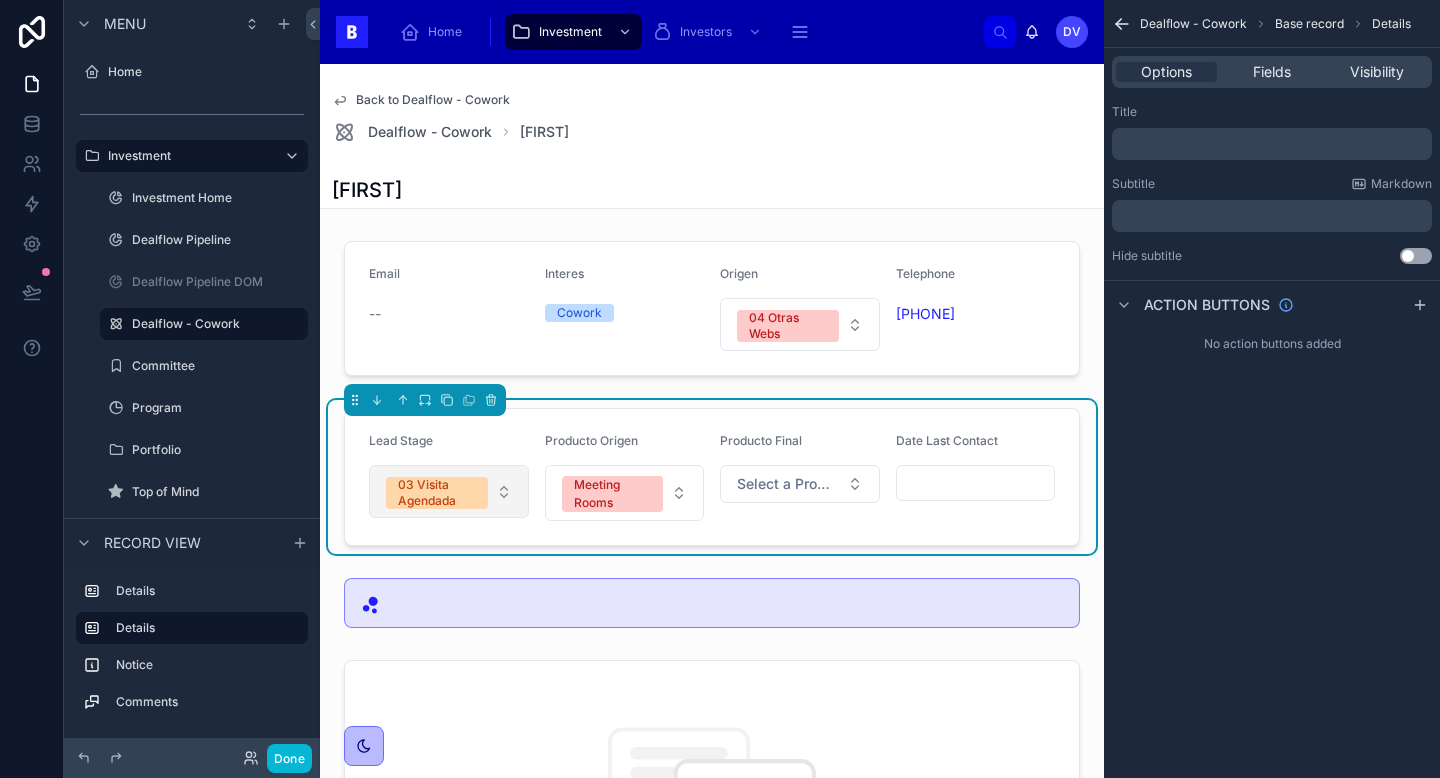 click on "03 Visita Agendada" at bounding box center [437, 493] 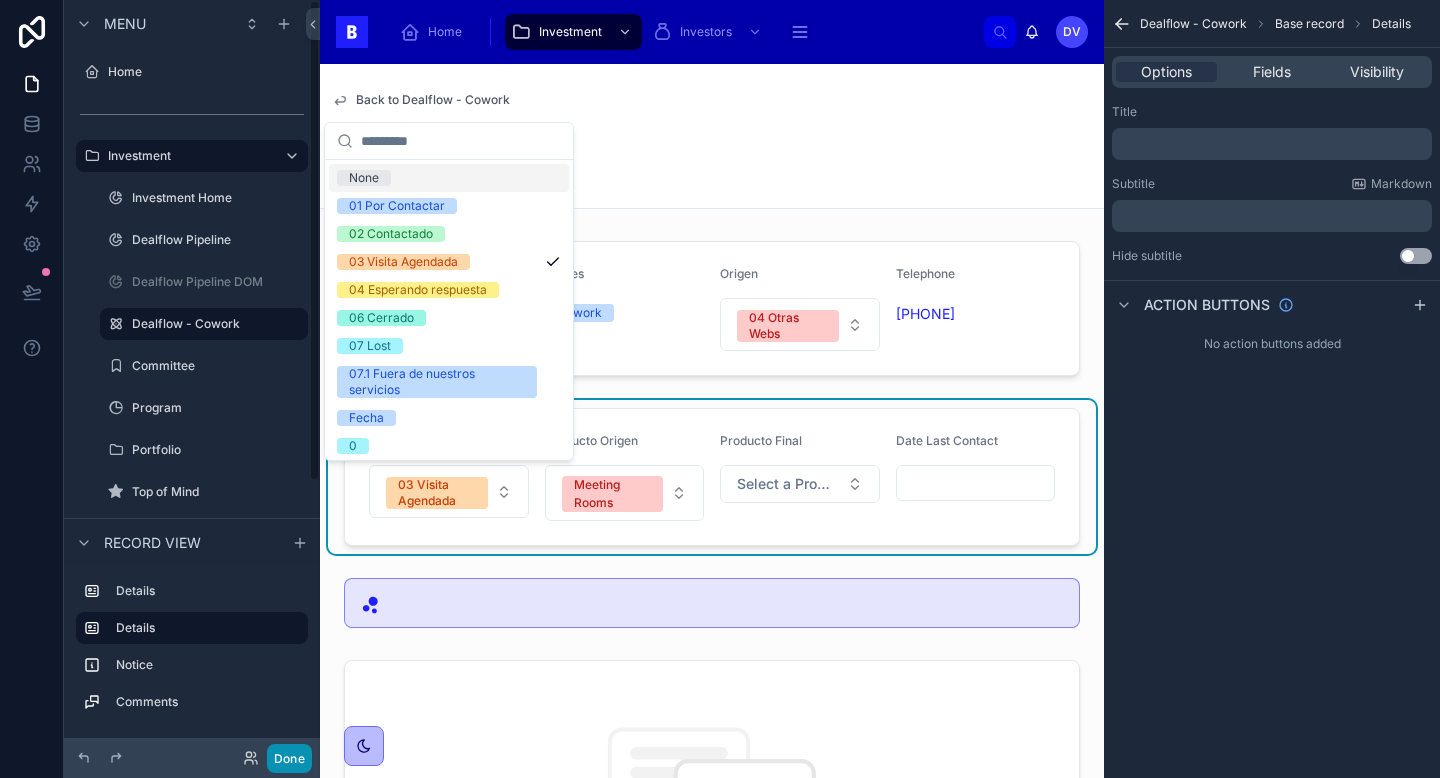 click on "Done" at bounding box center [289, 758] 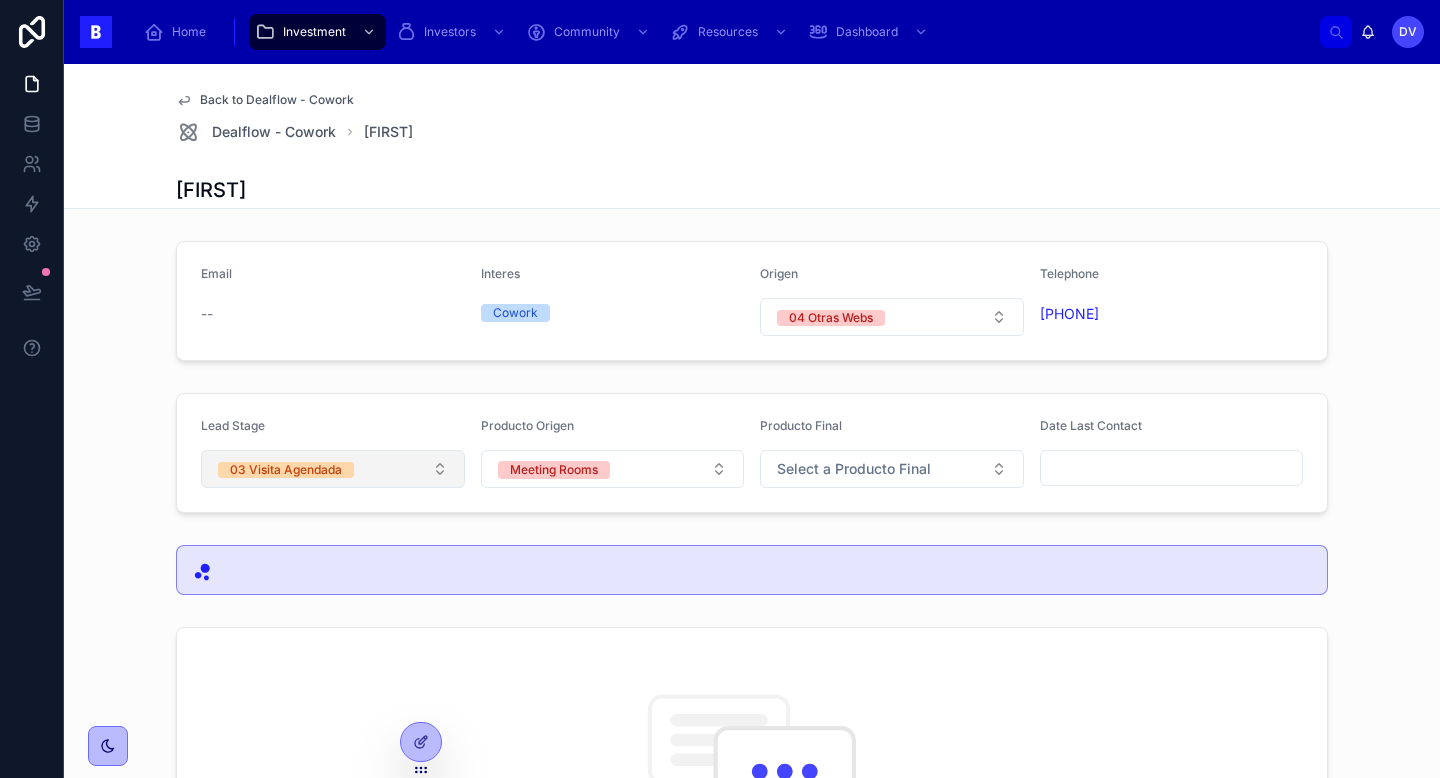 click on "03 Visita Agendada" at bounding box center (333, 469) 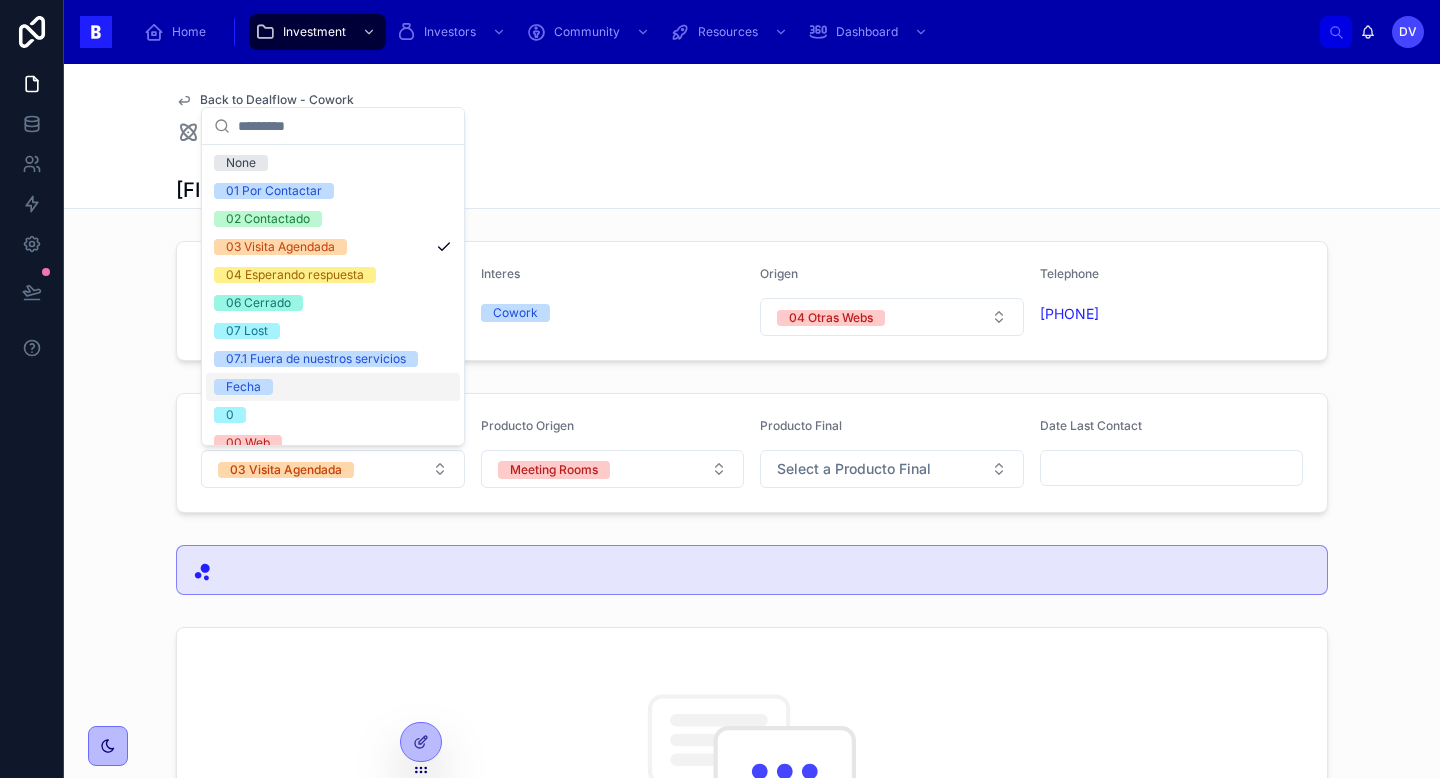scroll, scrollTop: 16, scrollLeft: 0, axis: vertical 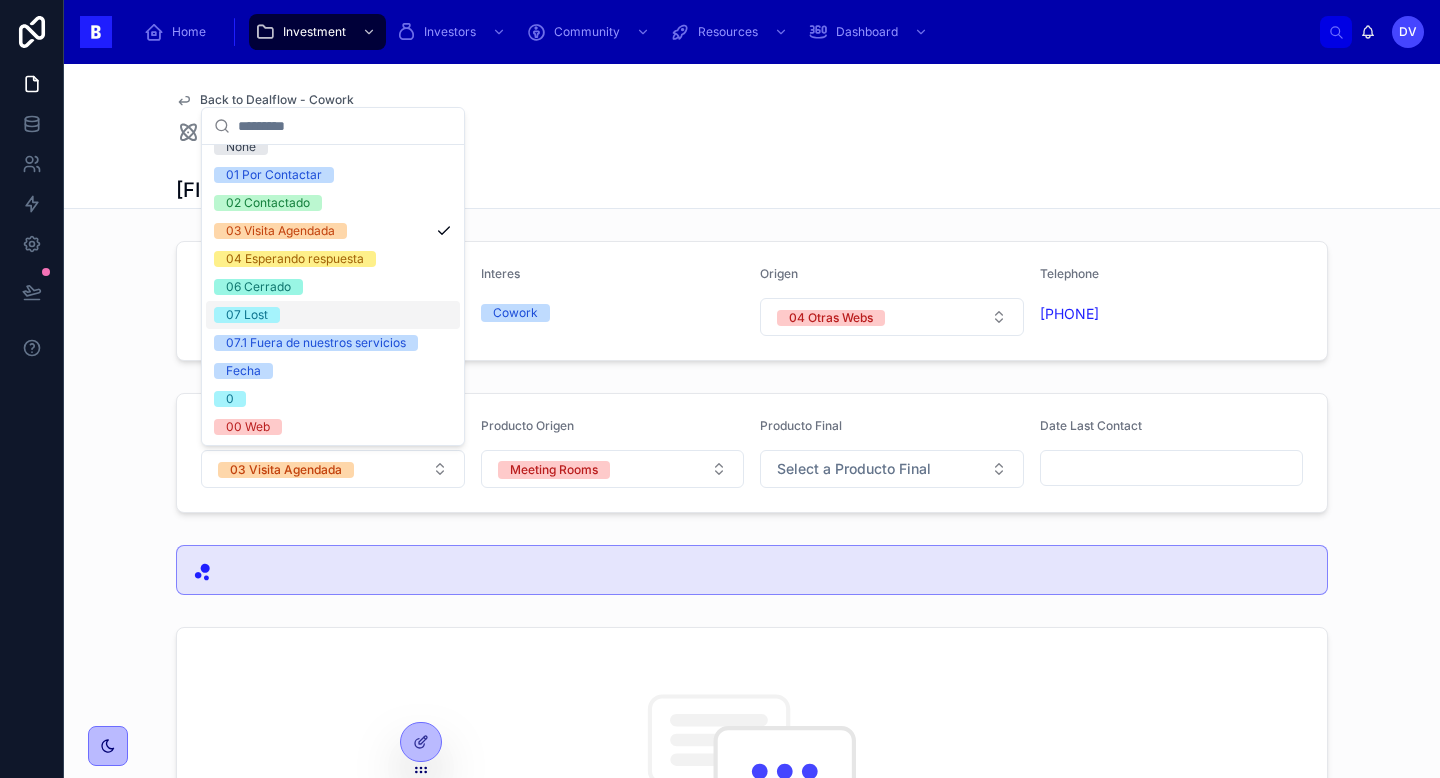 click on "Email -- Interes Cowork Origen 04 Otras Webs Telephone [PHONE] Lead Stage 03 Visita Agendada Producto Origen Meeting Rooms Producto Final Select a Producto Final Date Last Contact No comments on this record yet Reply Note Add a comment..." at bounding box center [752, 680] 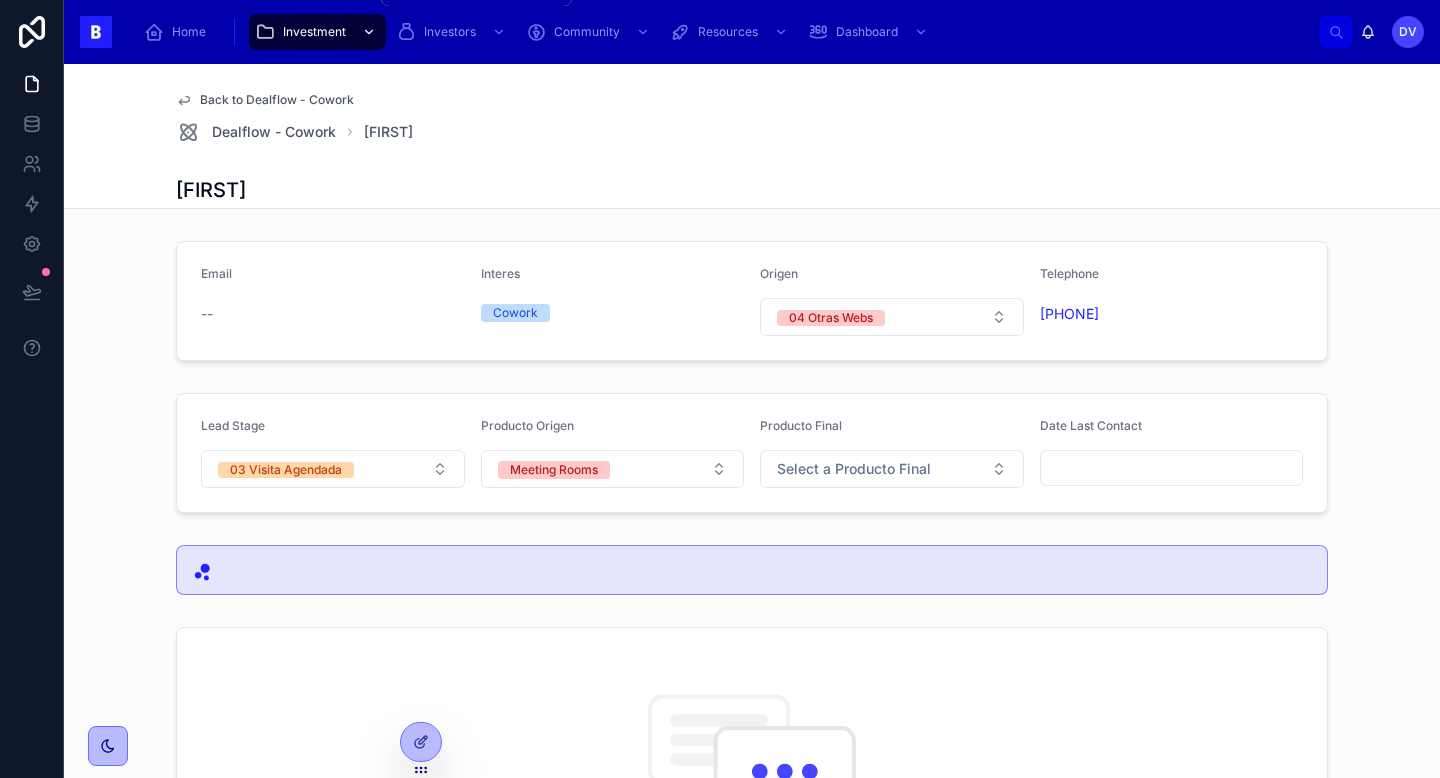 click on "Investment" at bounding box center (314, 32) 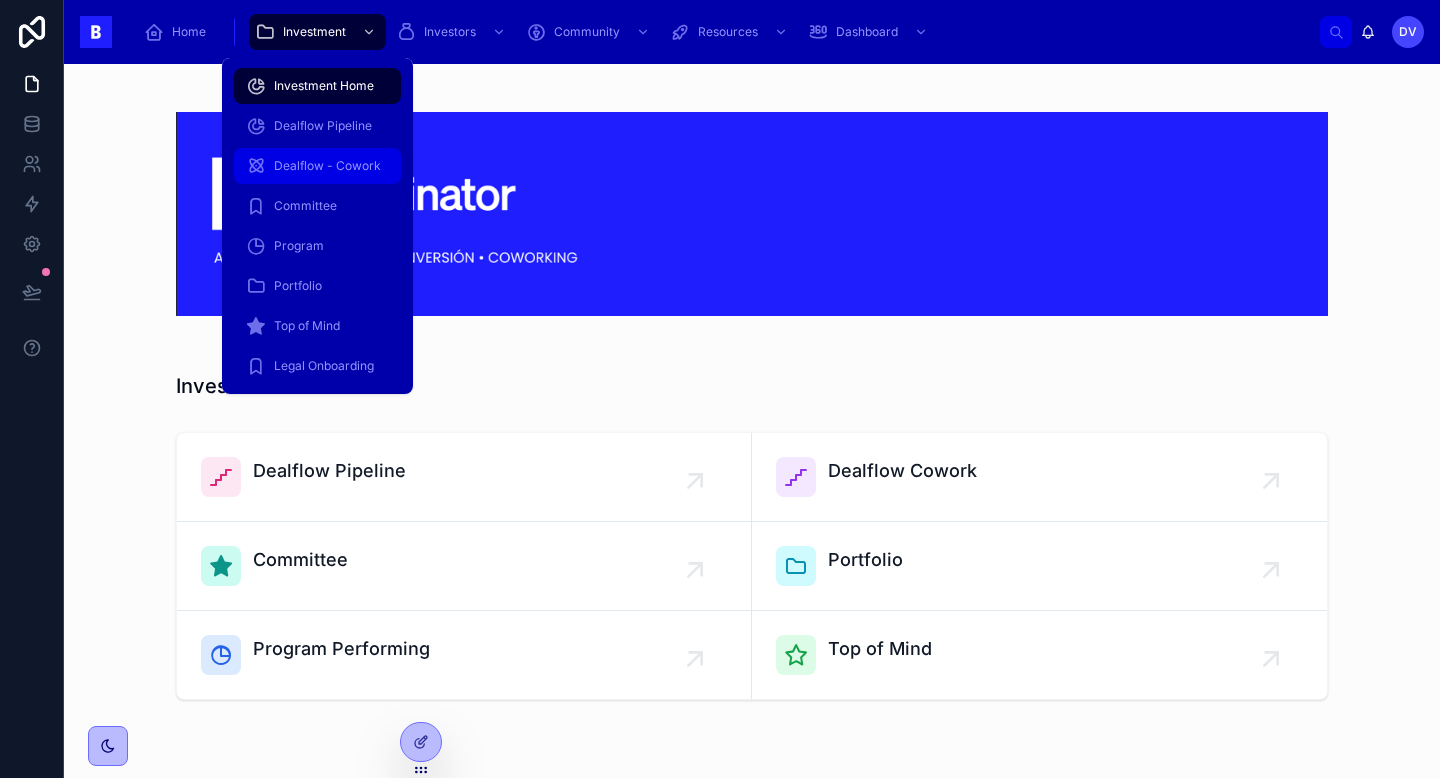 click on "Dealflow - Cowork" at bounding box center (327, 166) 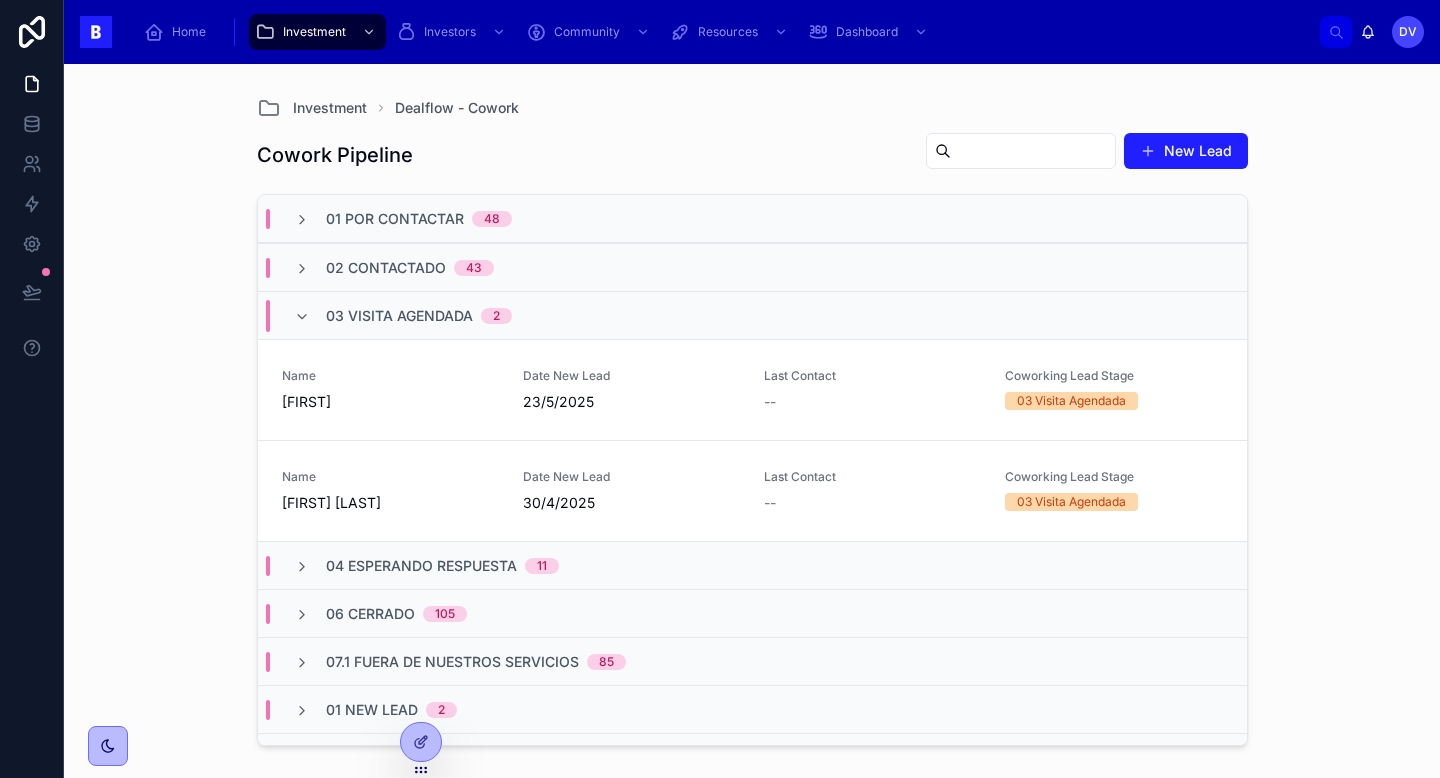 click on "03 Visita Agendada 2" at bounding box center [419, 316] 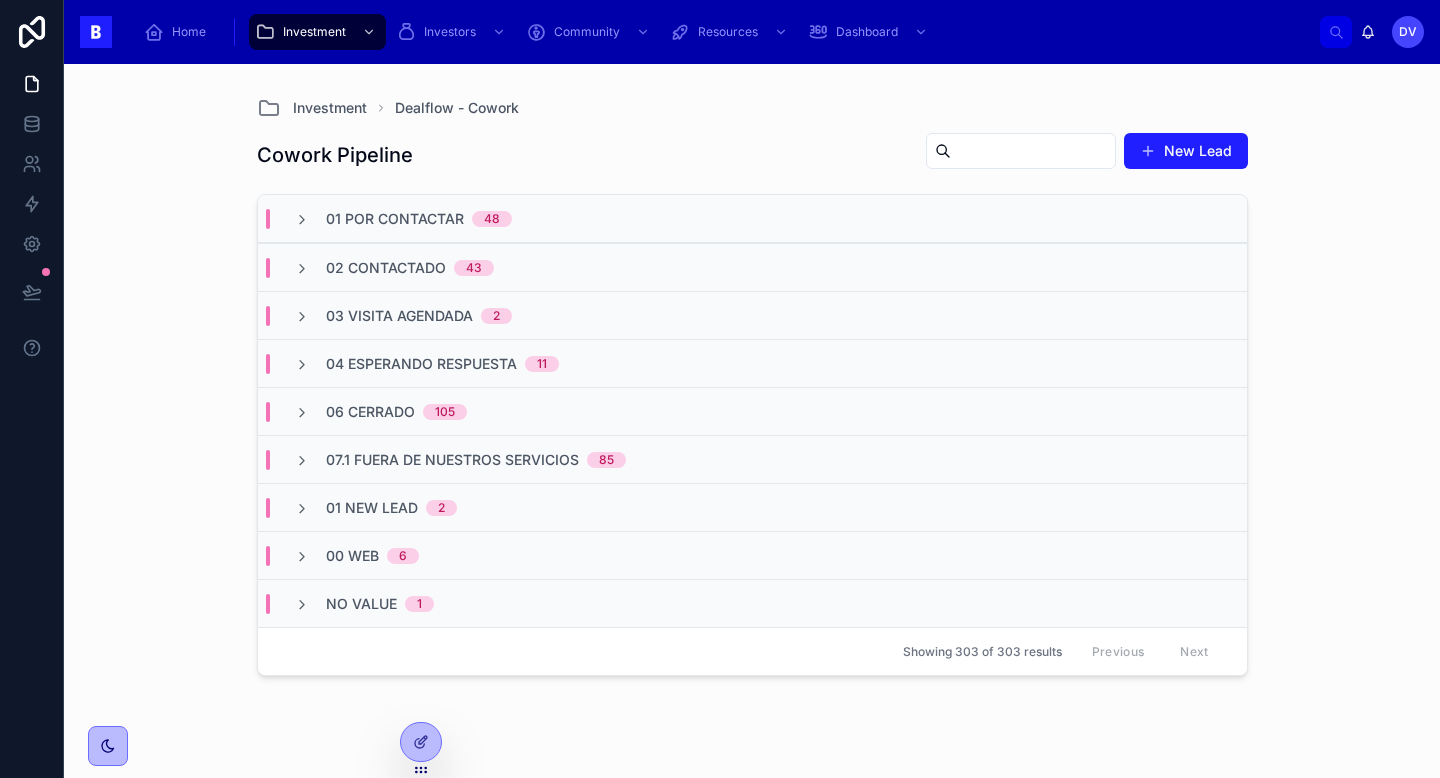 click on "105" at bounding box center [445, 412] 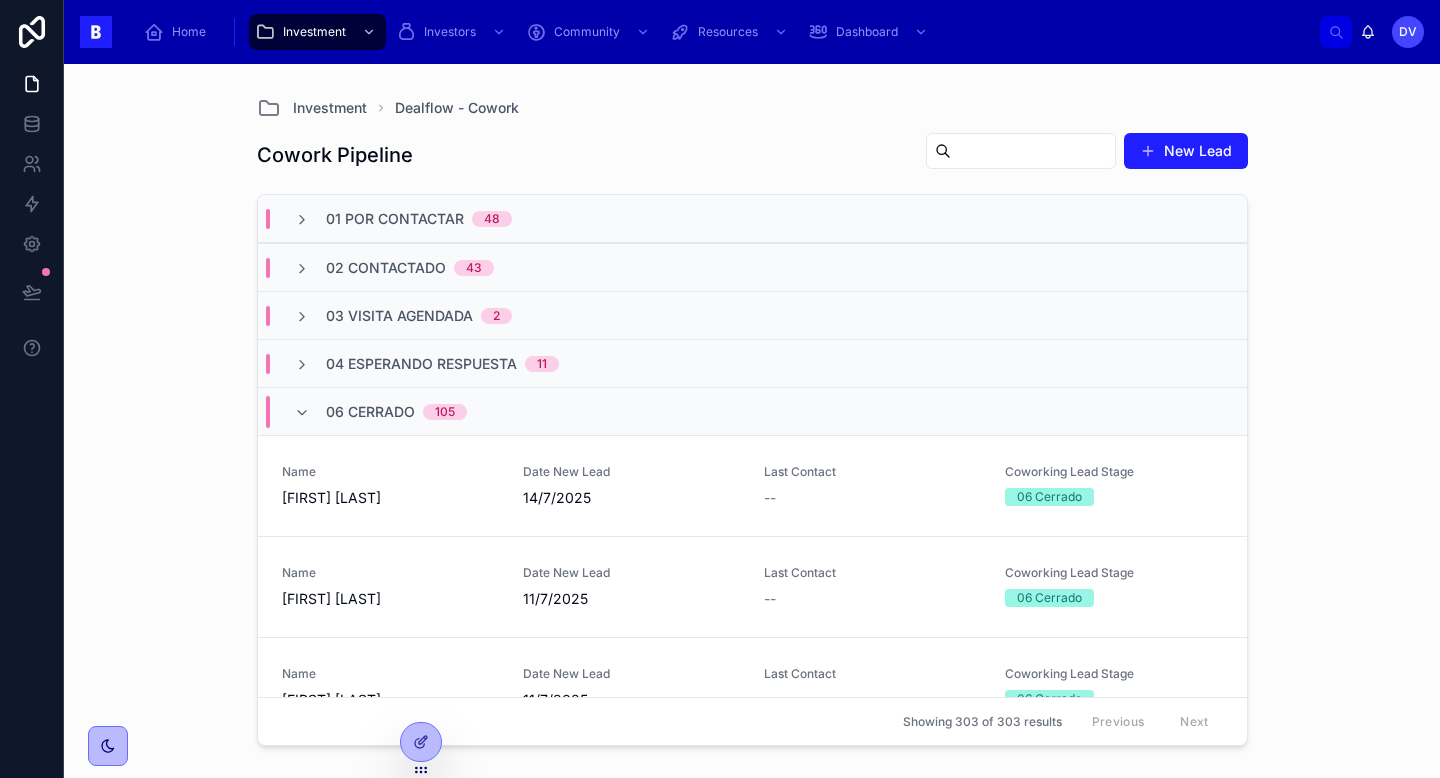 click on "105" at bounding box center (445, 412) 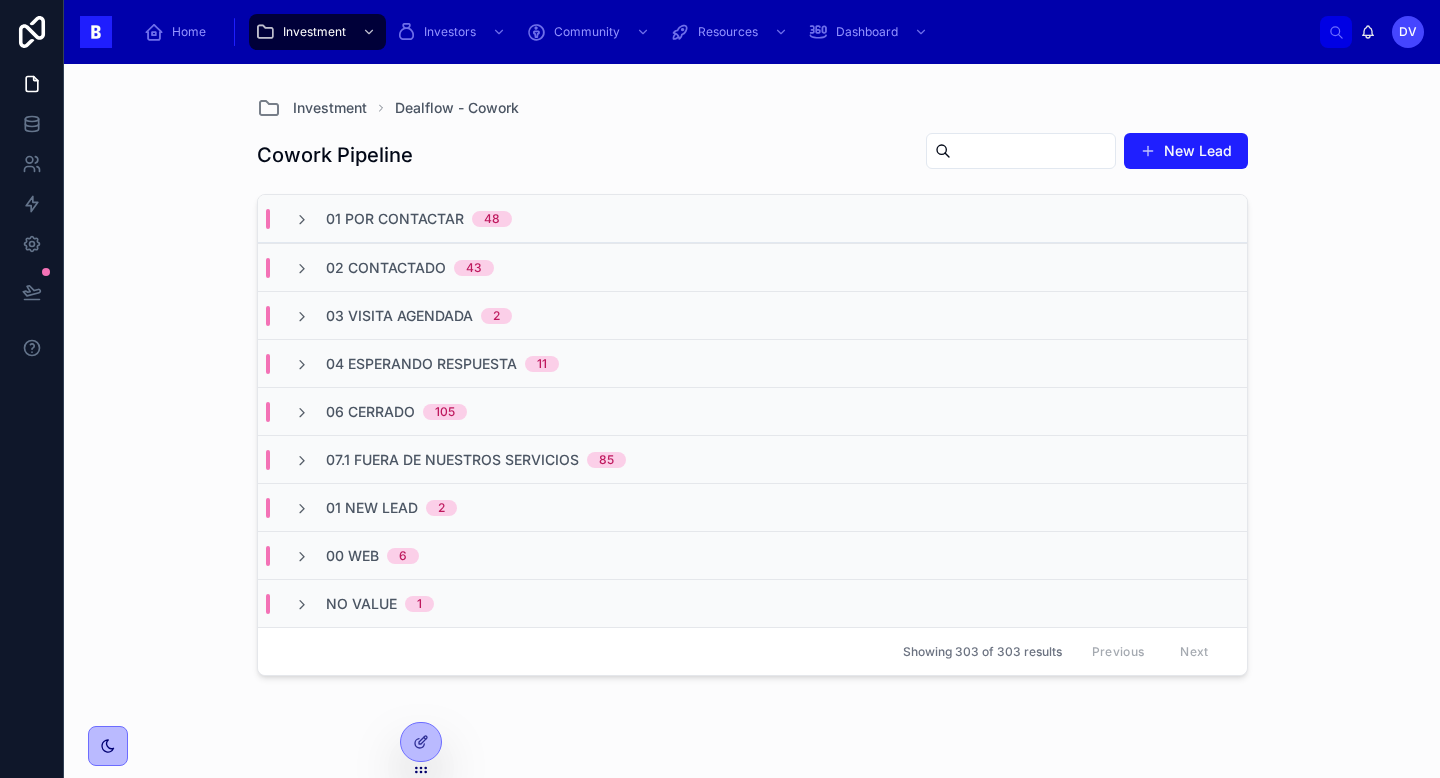 click on "2" at bounding box center (441, 508) 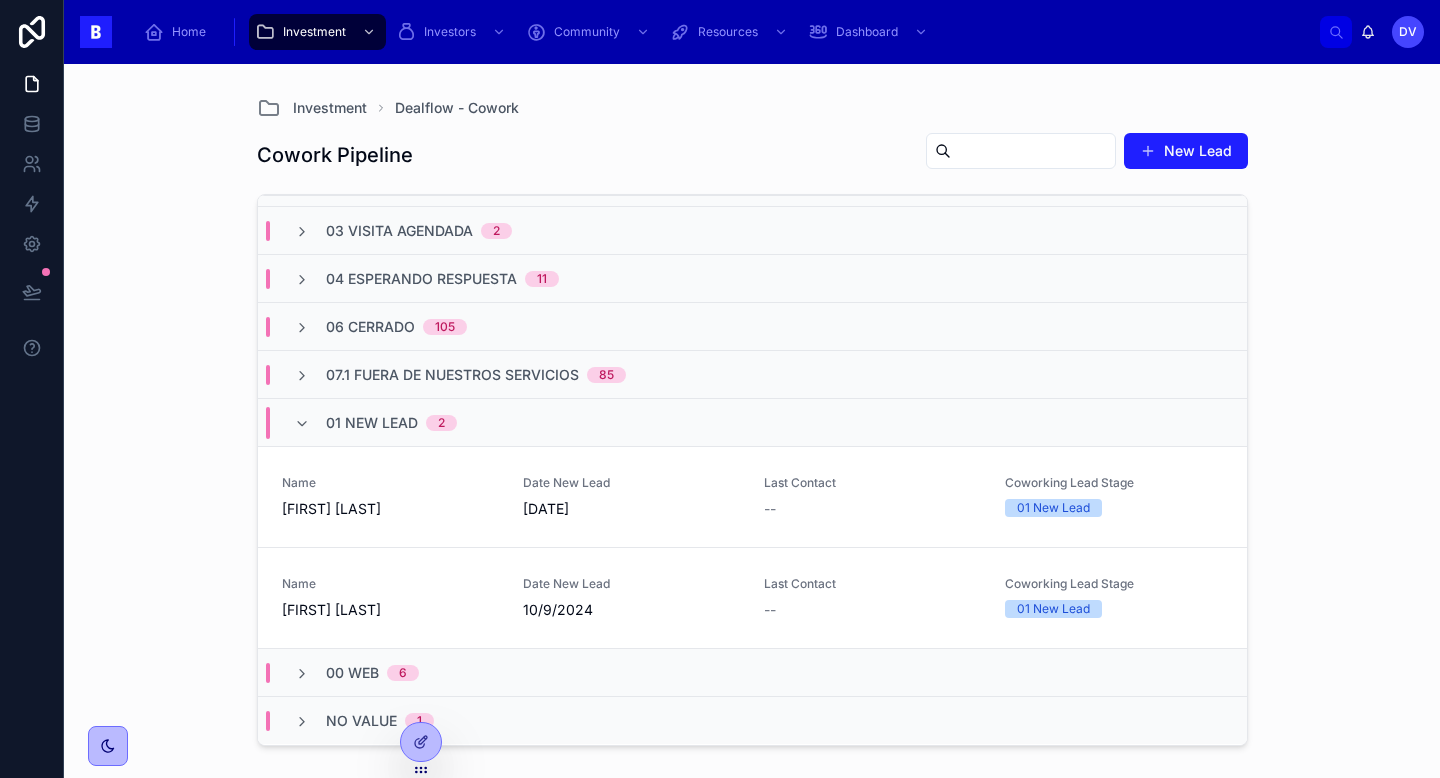 scroll, scrollTop: 98, scrollLeft: 0, axis: vertical 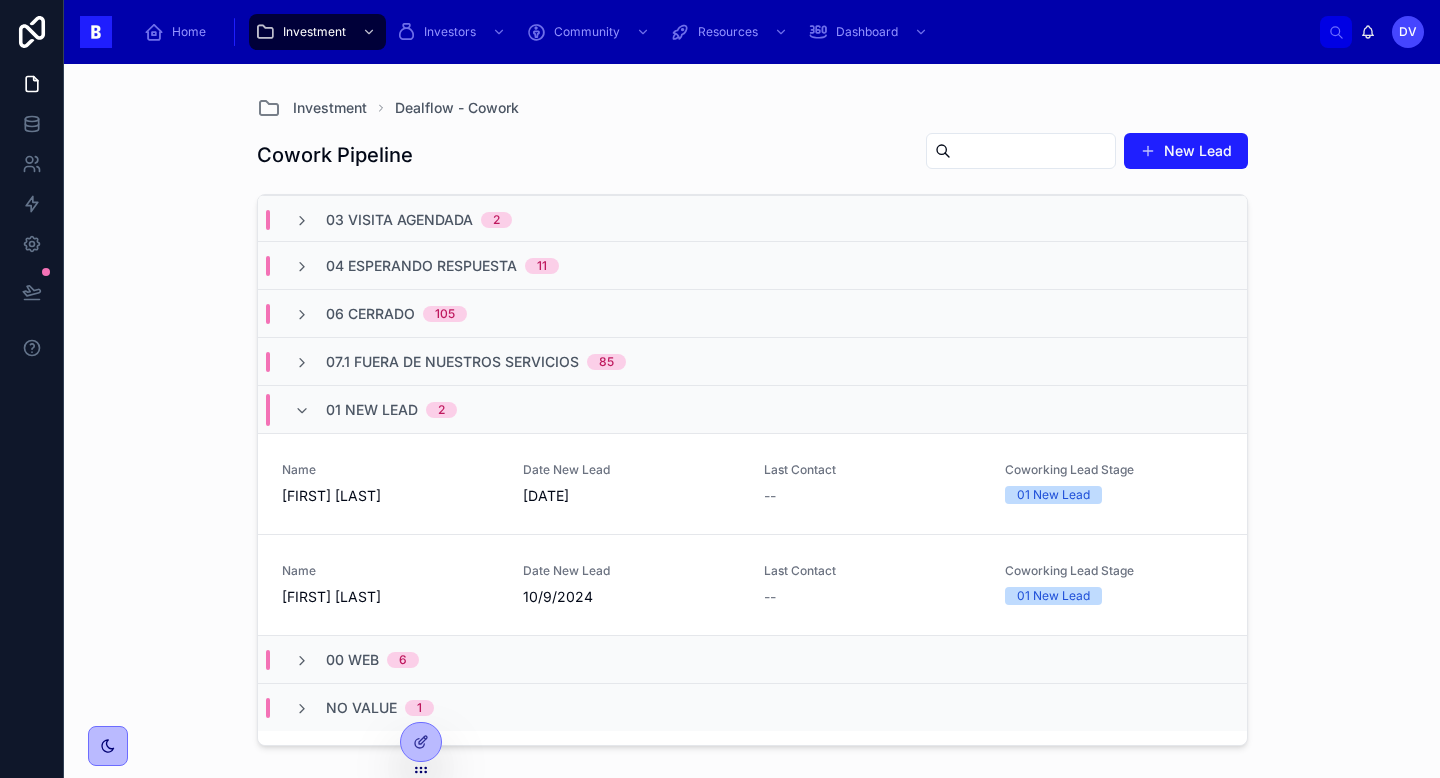 click on "01 New Lead" at bounding box center [372, 410] 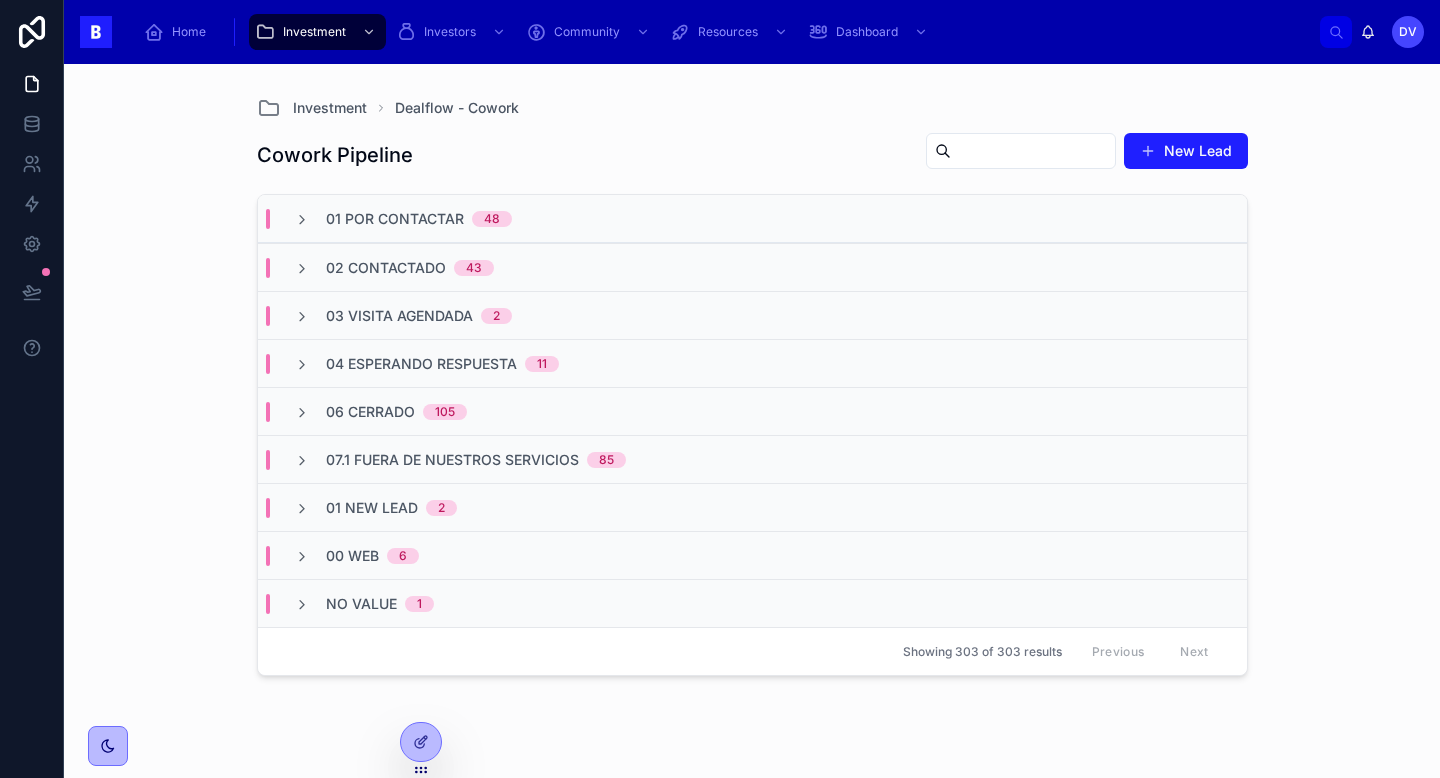 click on "43" at bounding box center [474, 268] 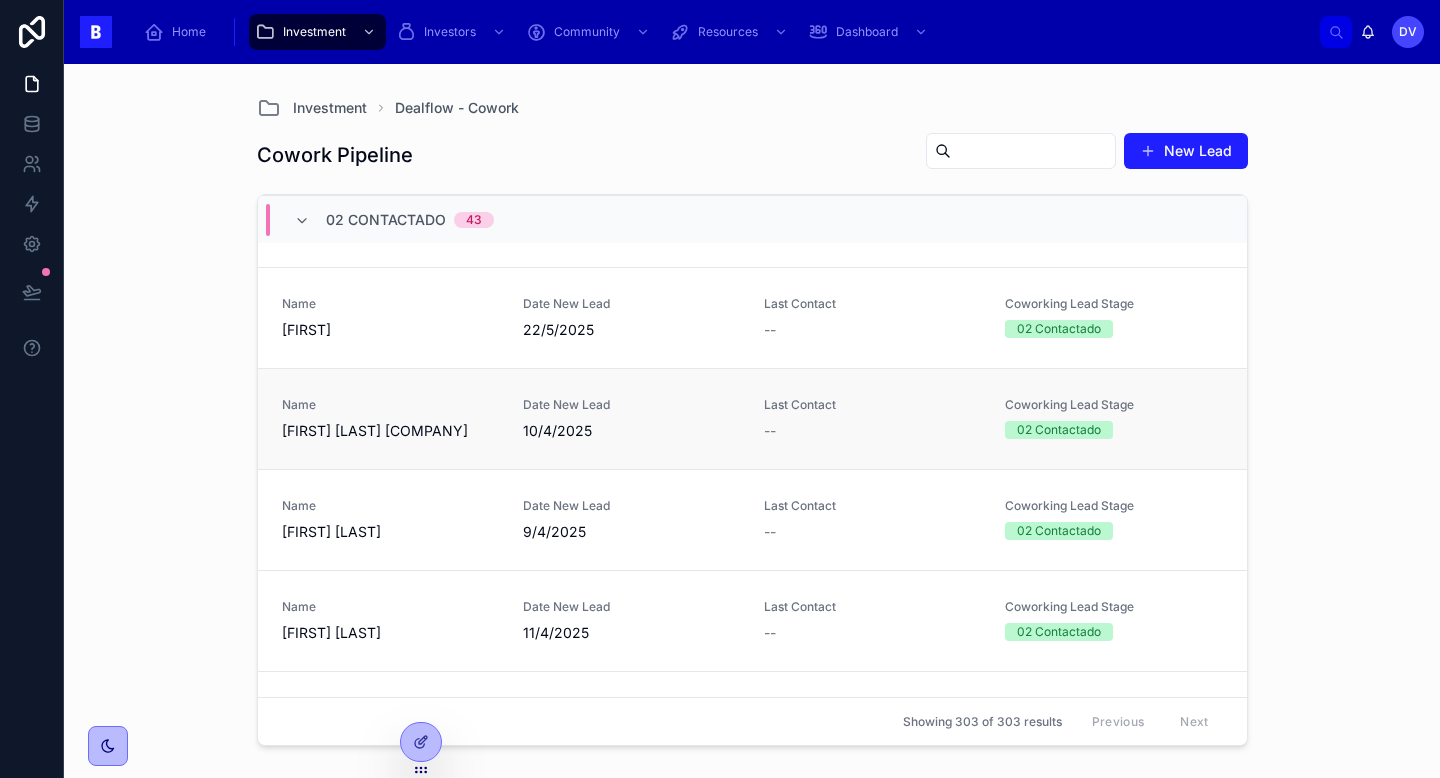 scroll, scrollTop: 294, scrollLeft: 0, axis: vertical 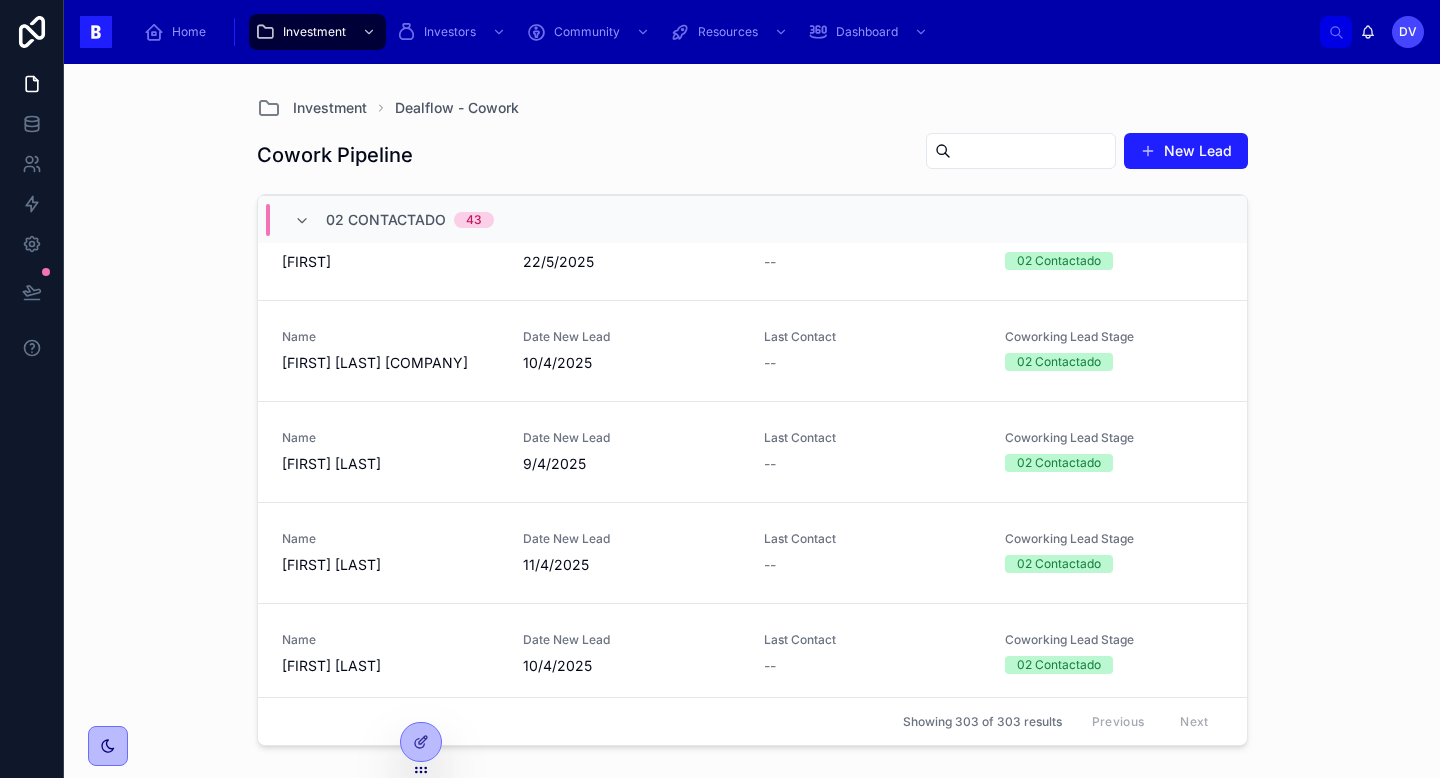 click on "02 Contactado 43" at bounding box center [752, 219] 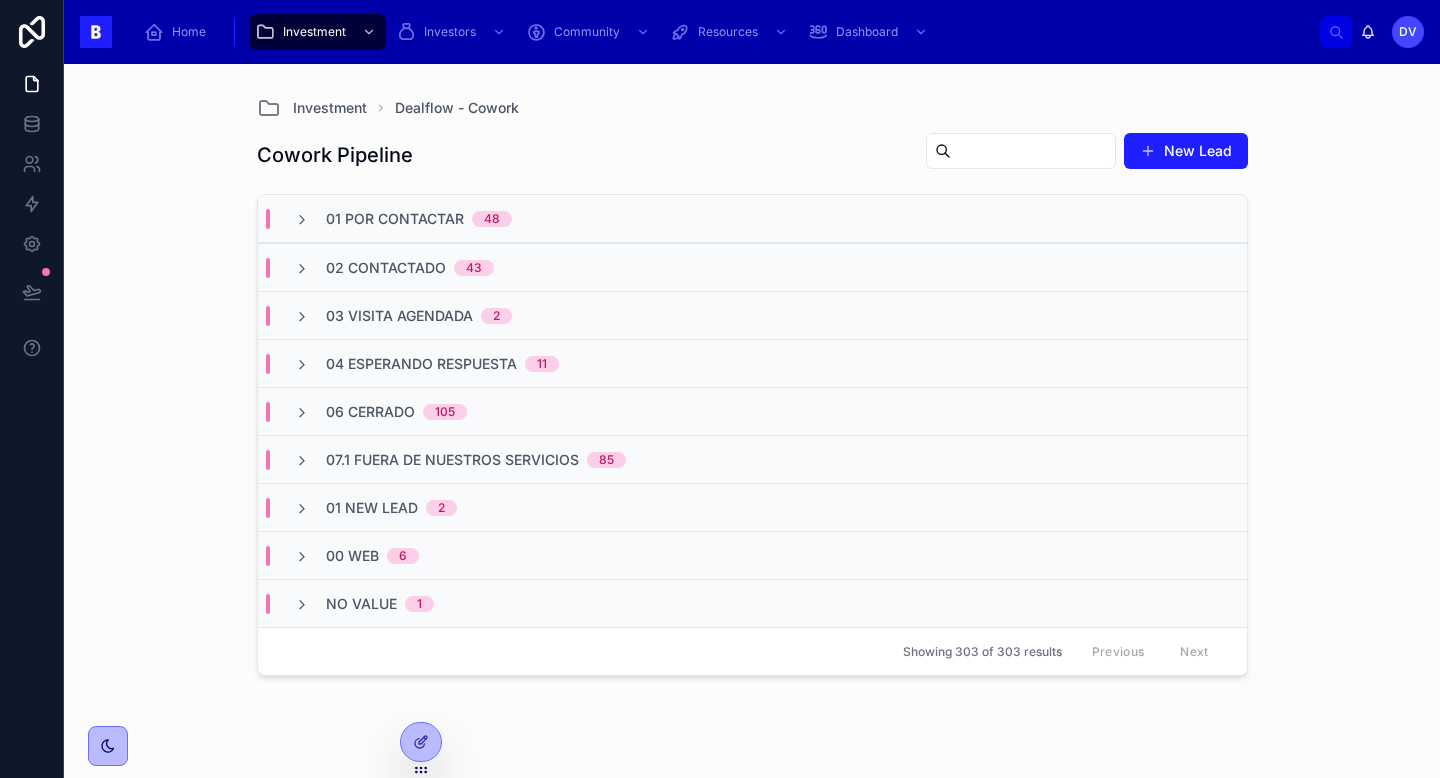 scroll, scrollTop: 0, scrollLeft: 0, axis: both 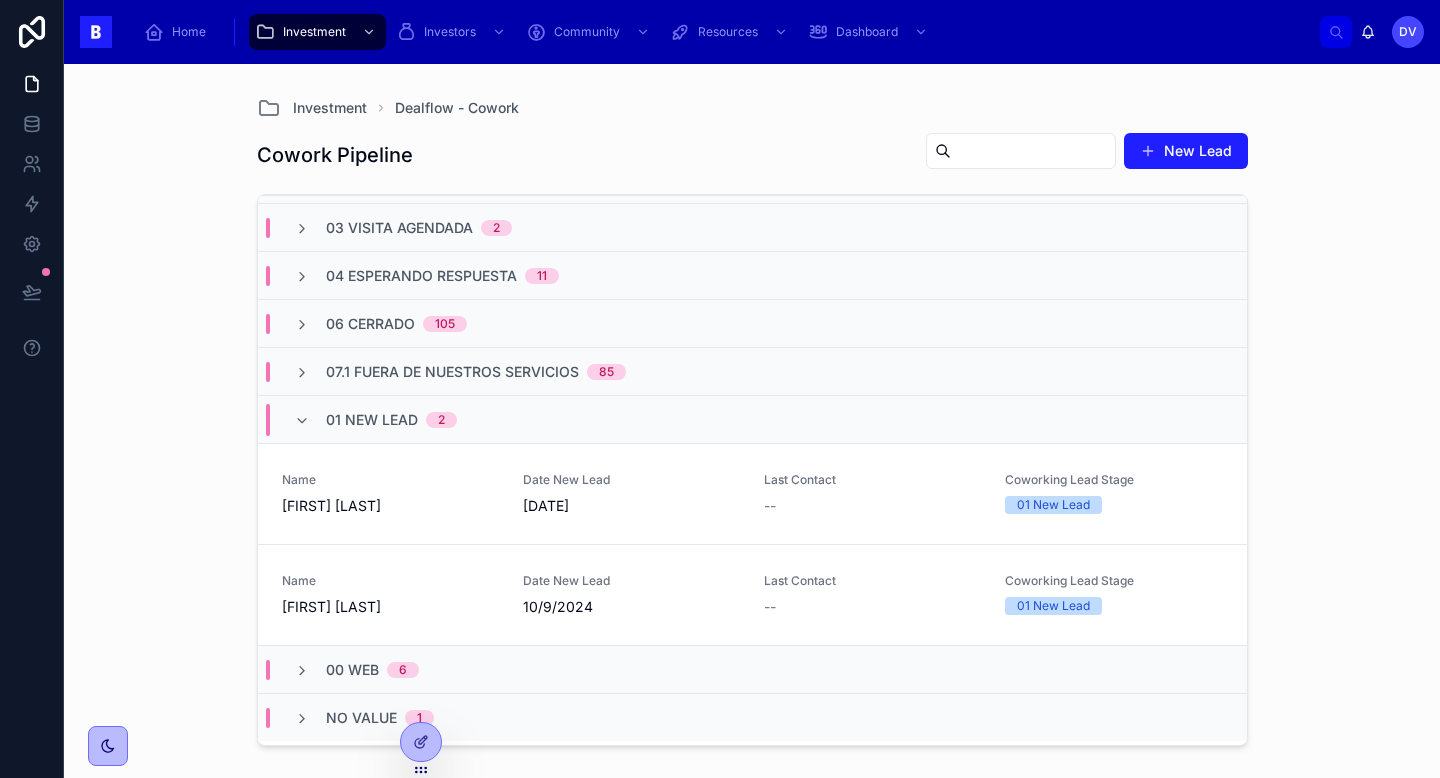 click on "01 New Lead" at bounding box center [372, 420] 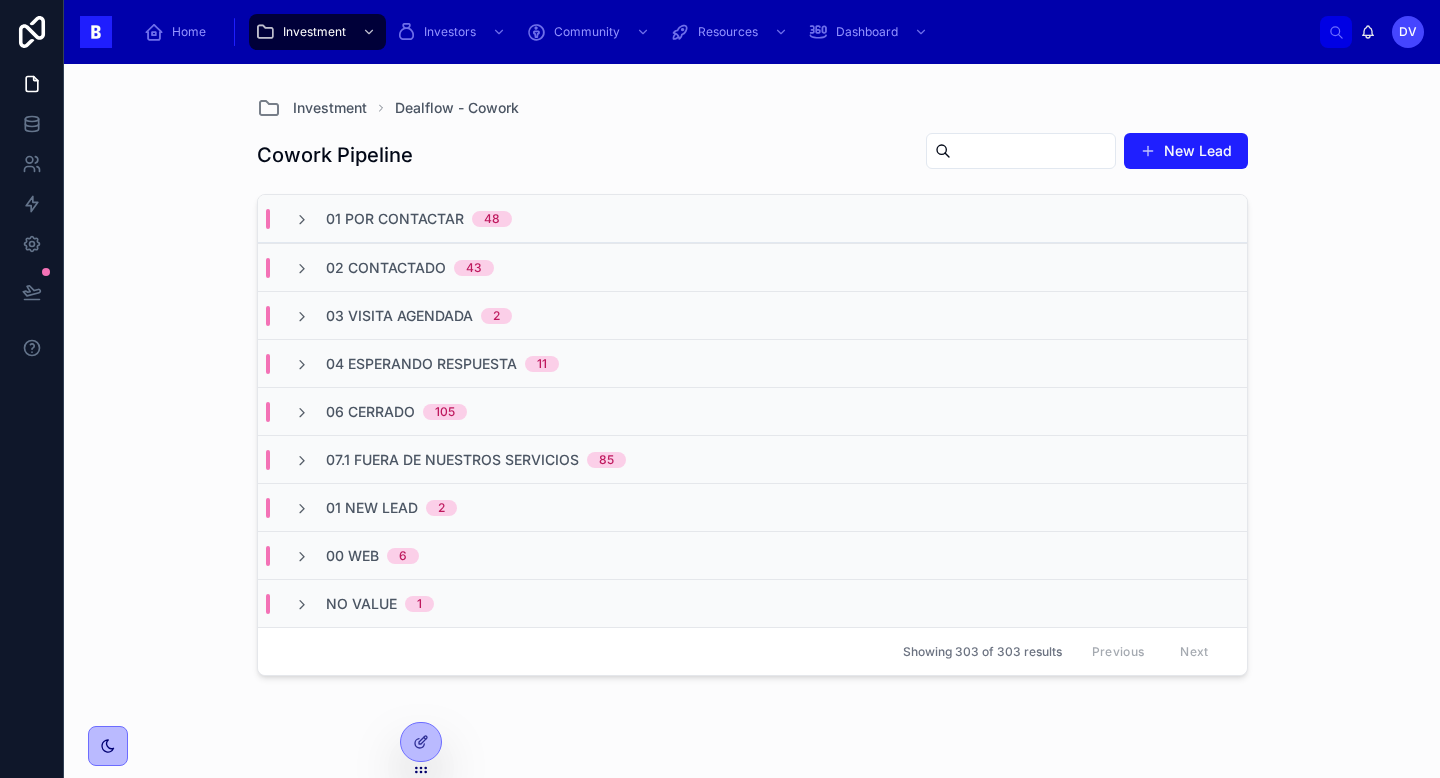 scroll, scrollTop: 0, scrollLeft: 0, axis: both 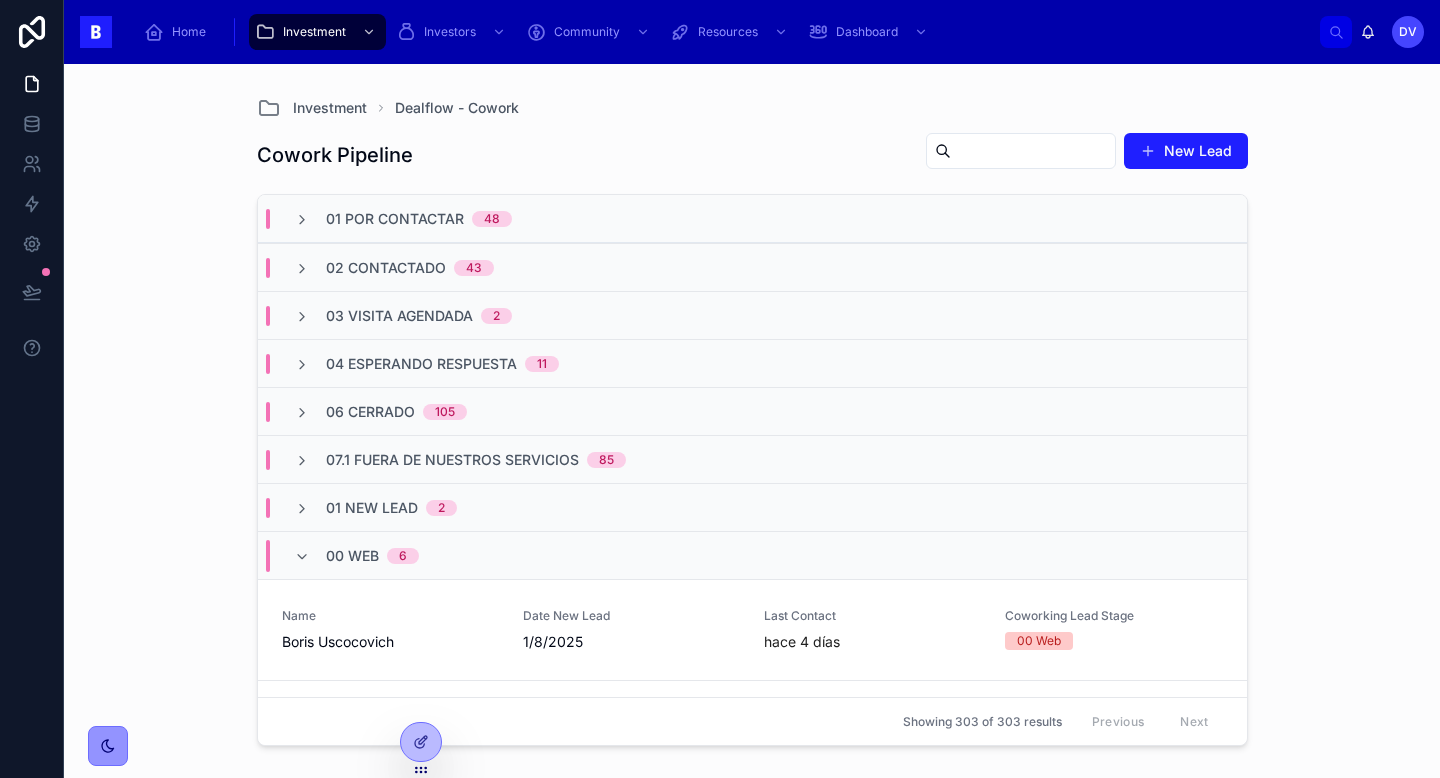 click at bounding box center [108, 746] 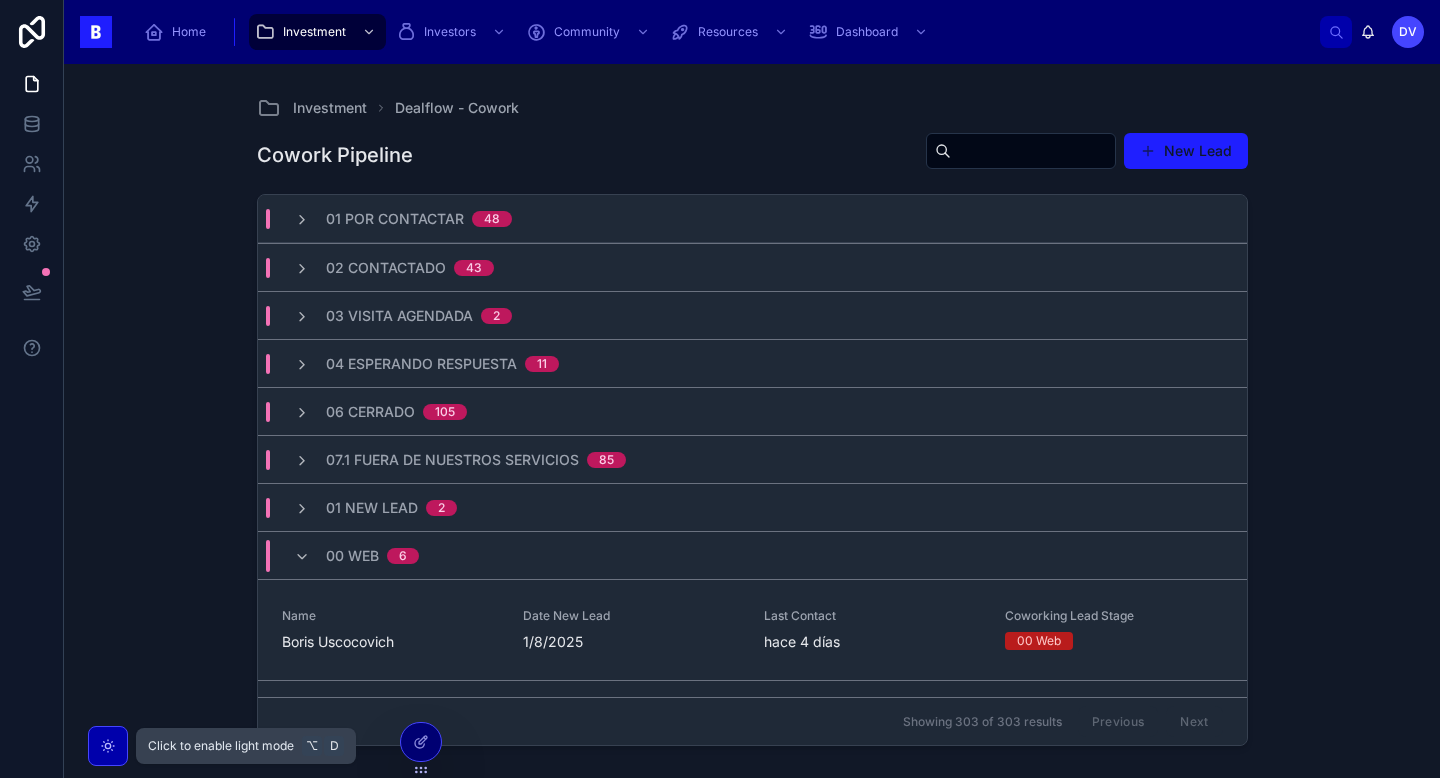 click 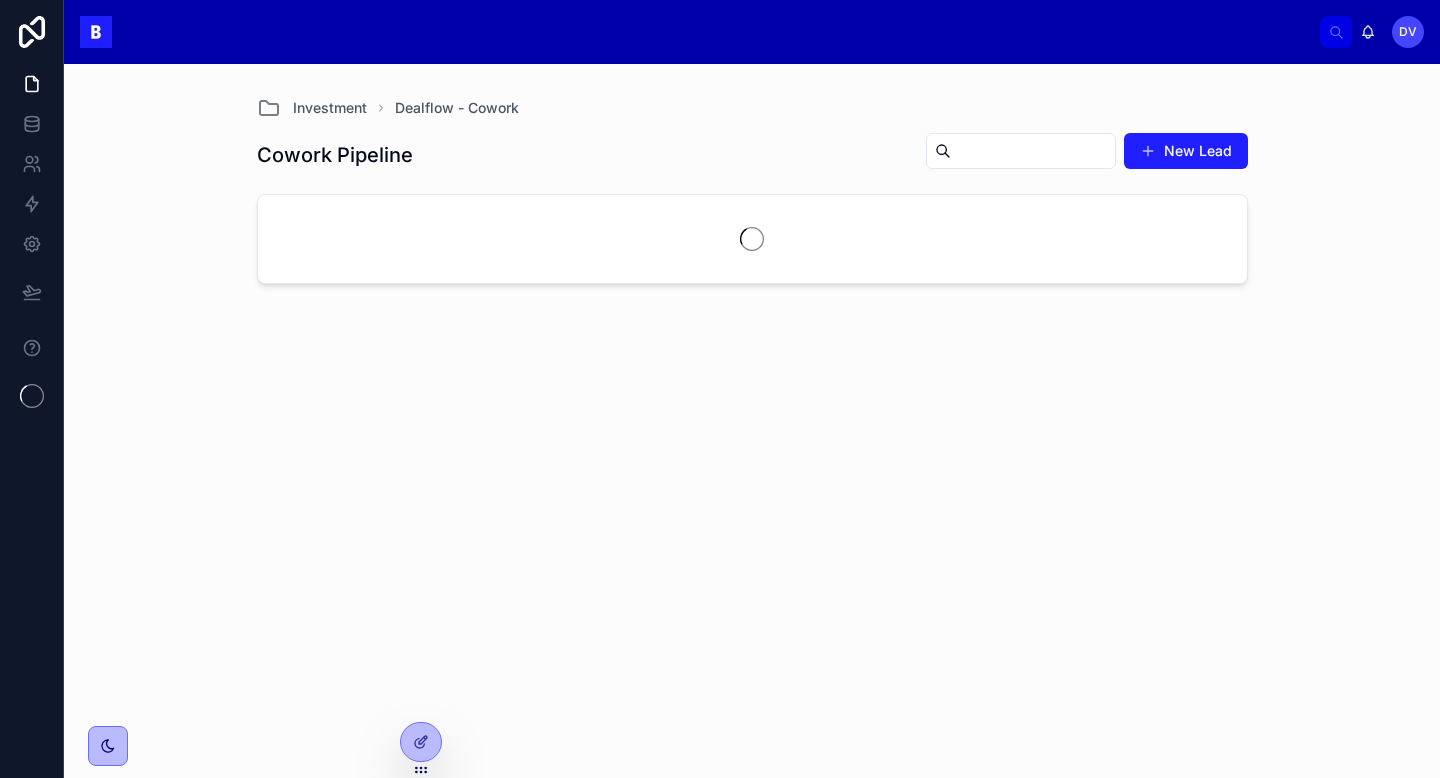 scroll, scrollTop: 0, scrollLeft: 0, axis: both 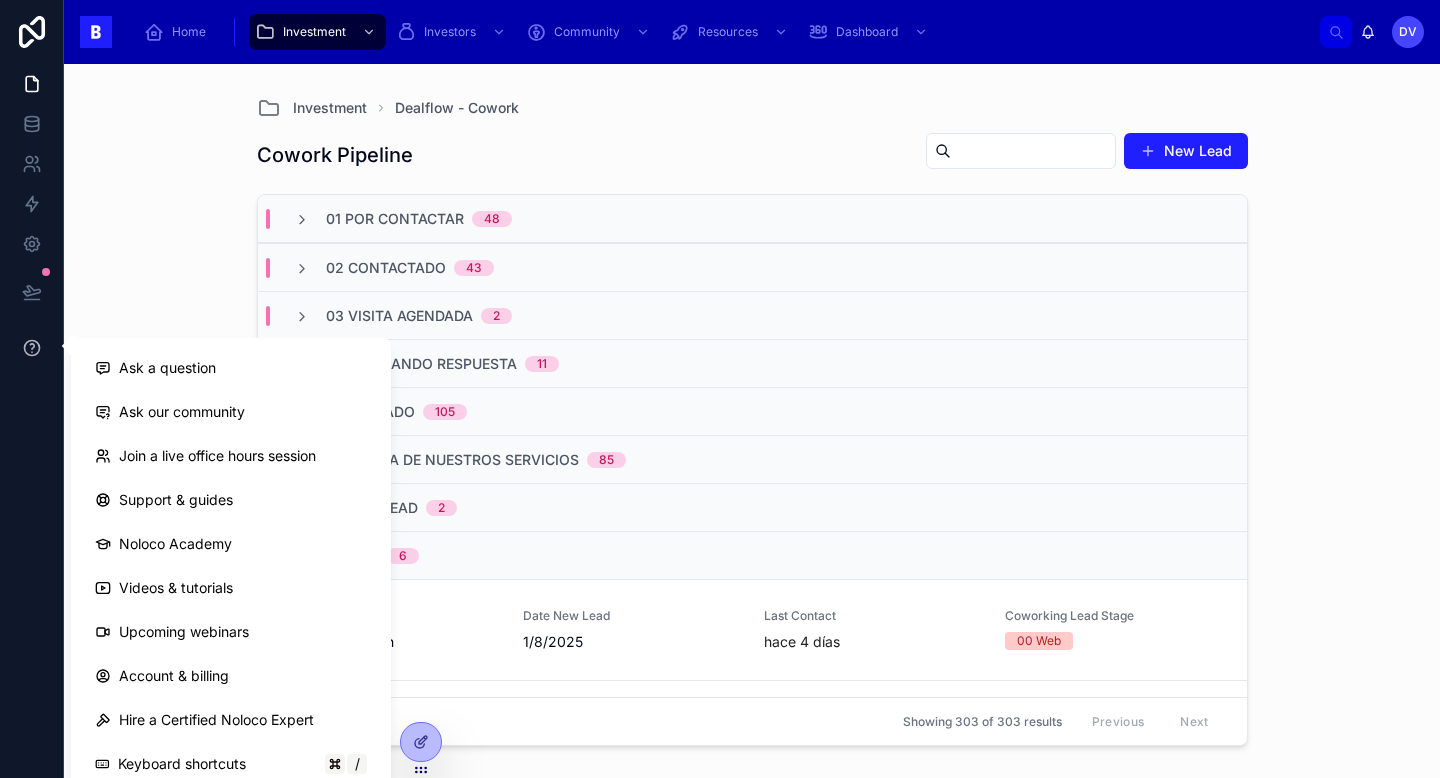 click 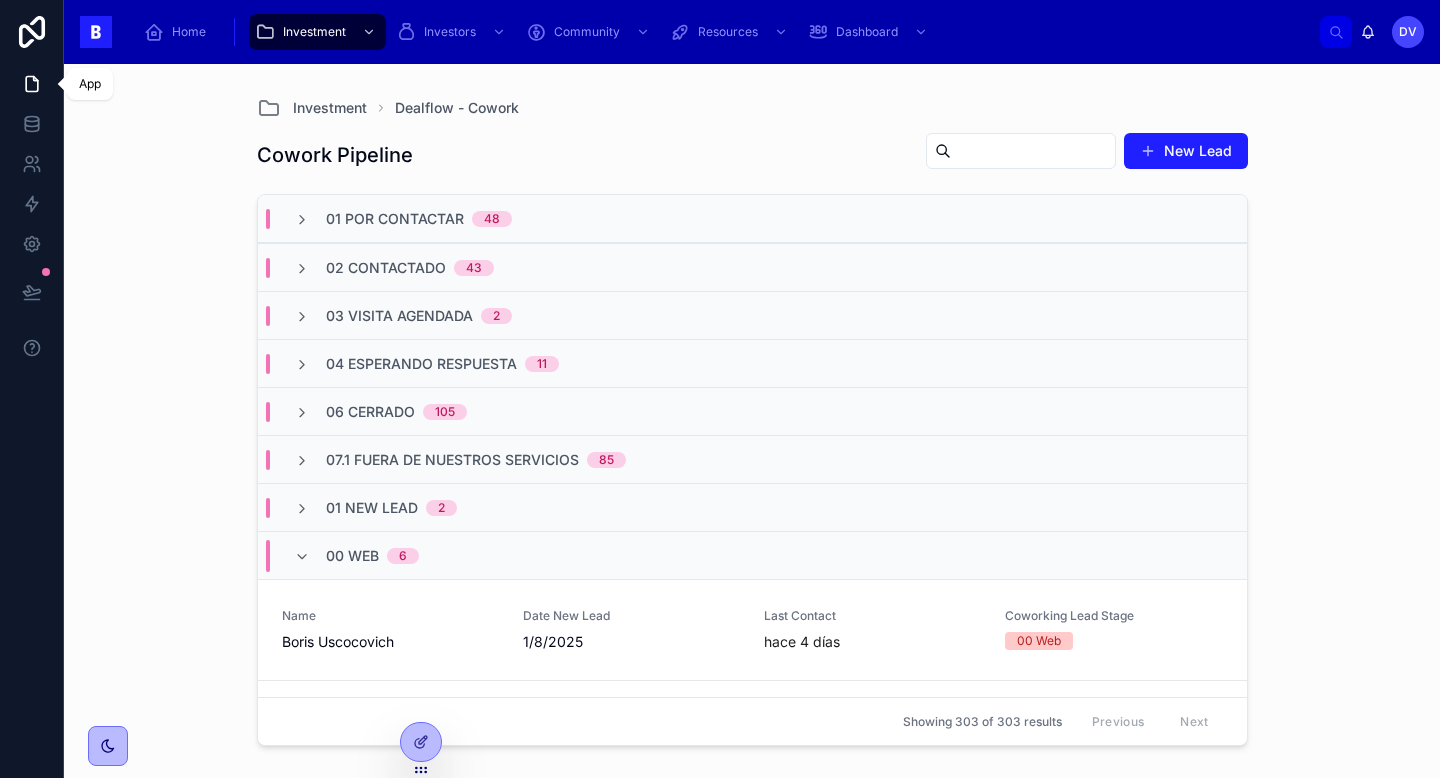 click 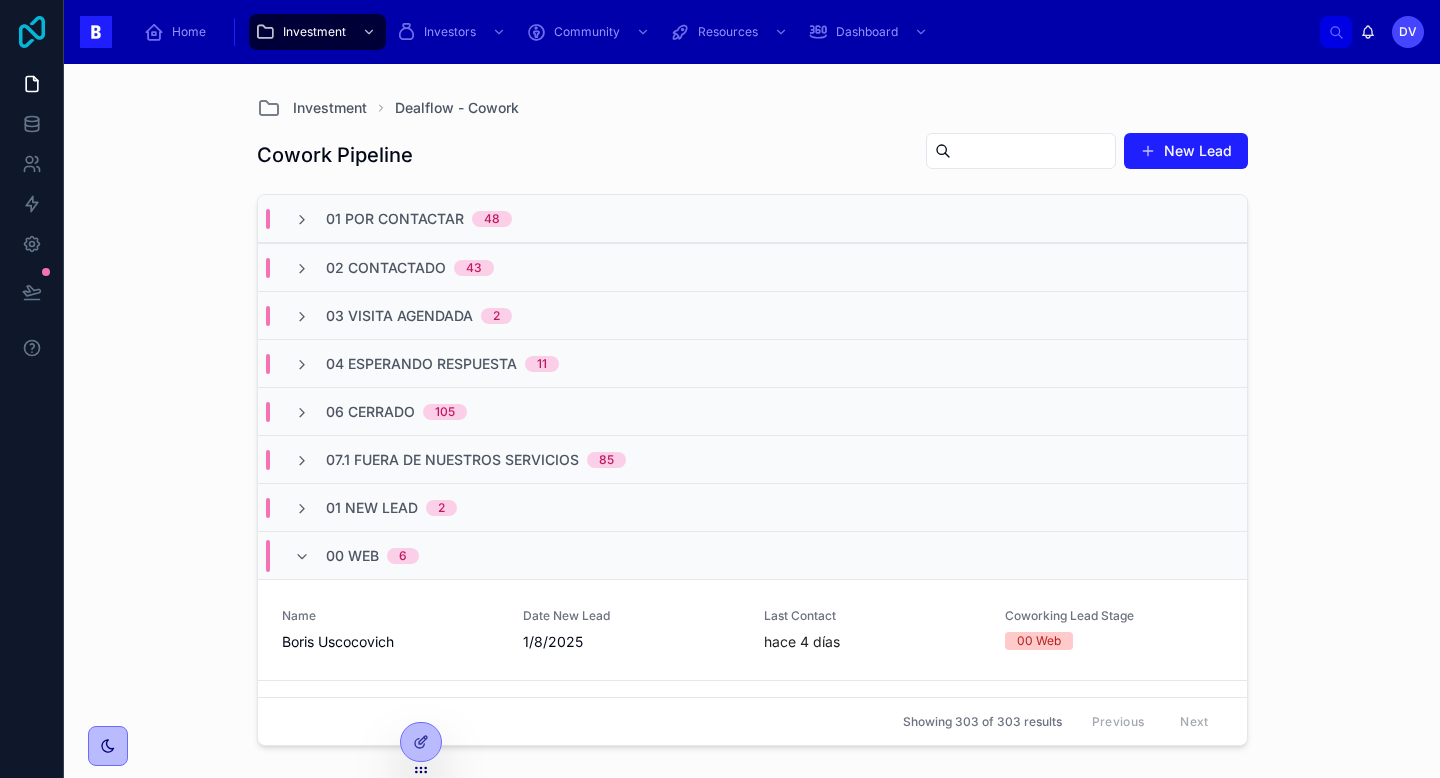 click 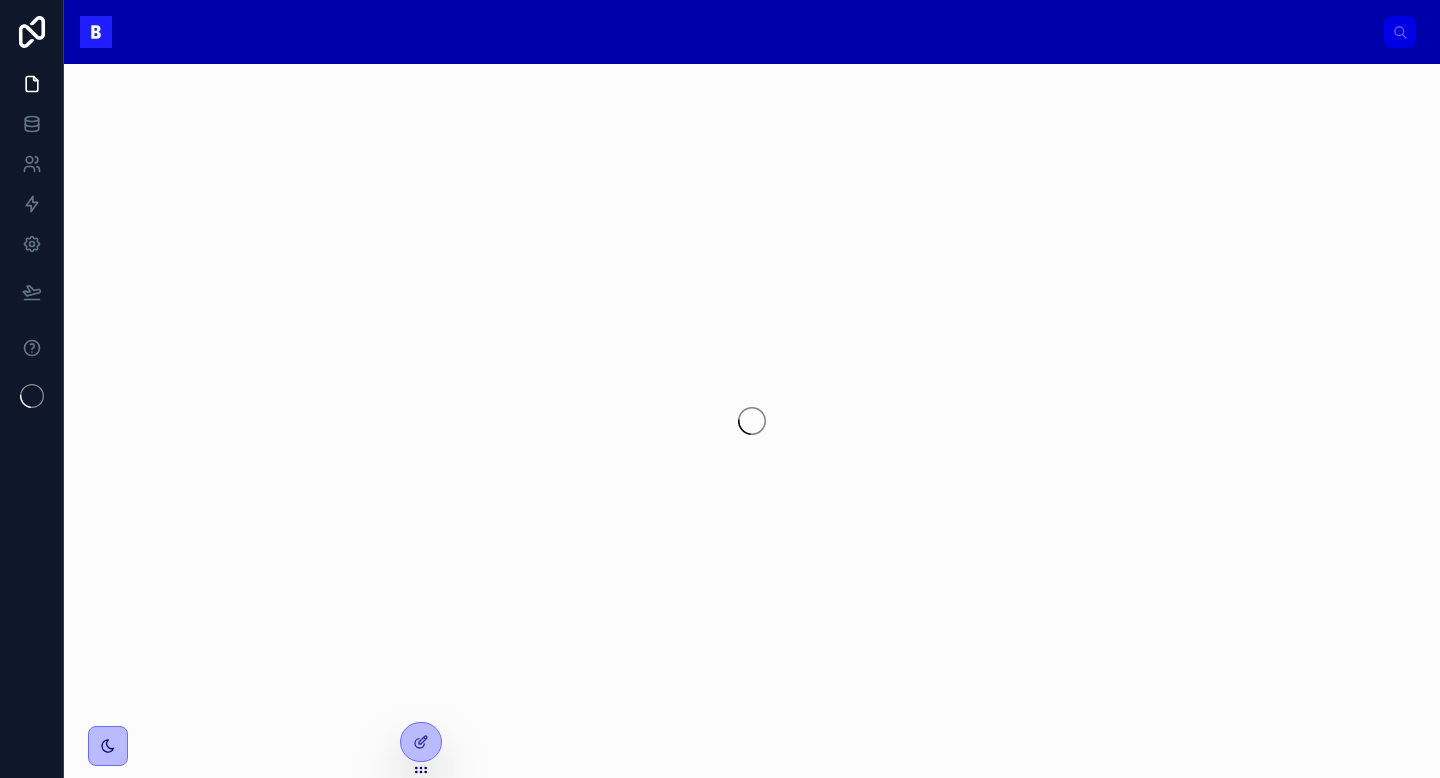 scroll, scrollTop: 0, scrollLeft: 0, axis: both 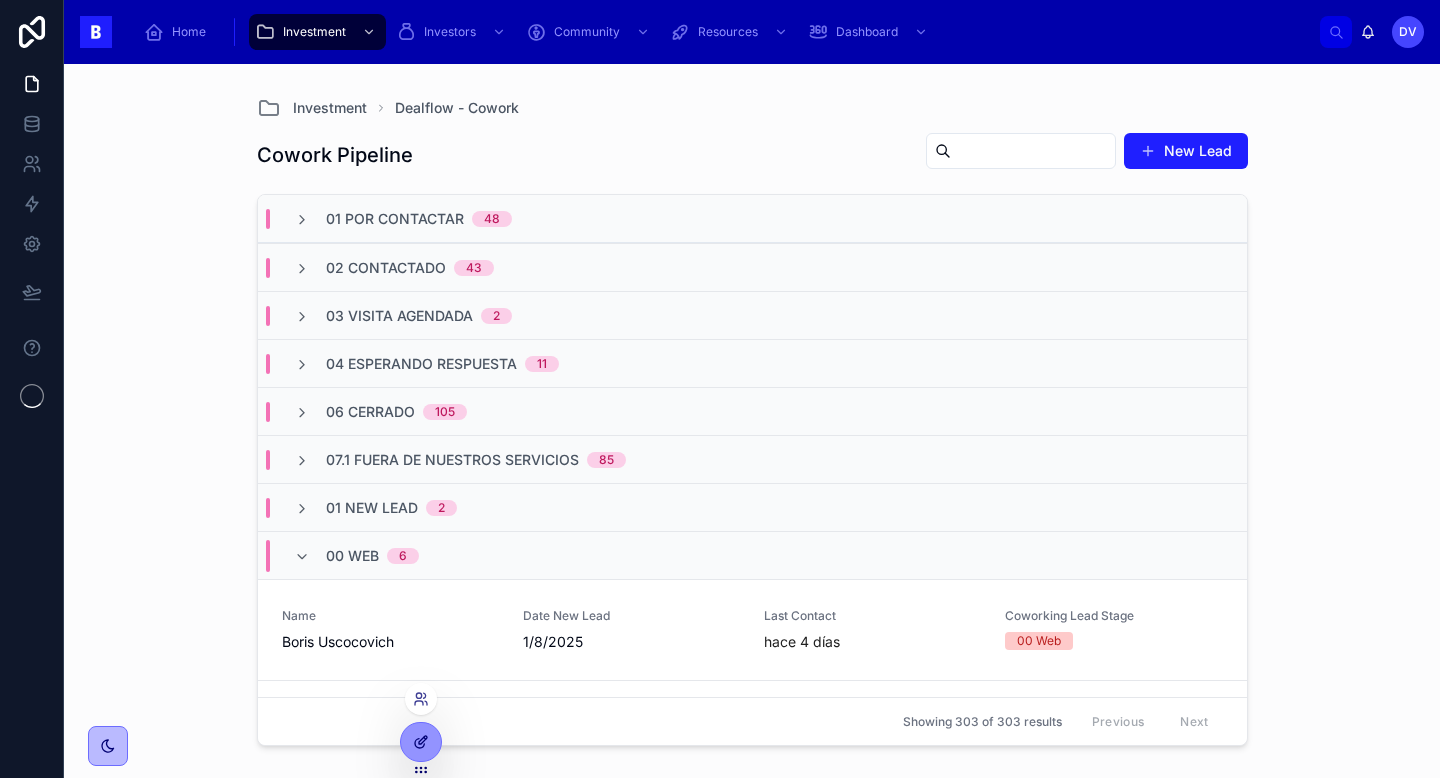 click 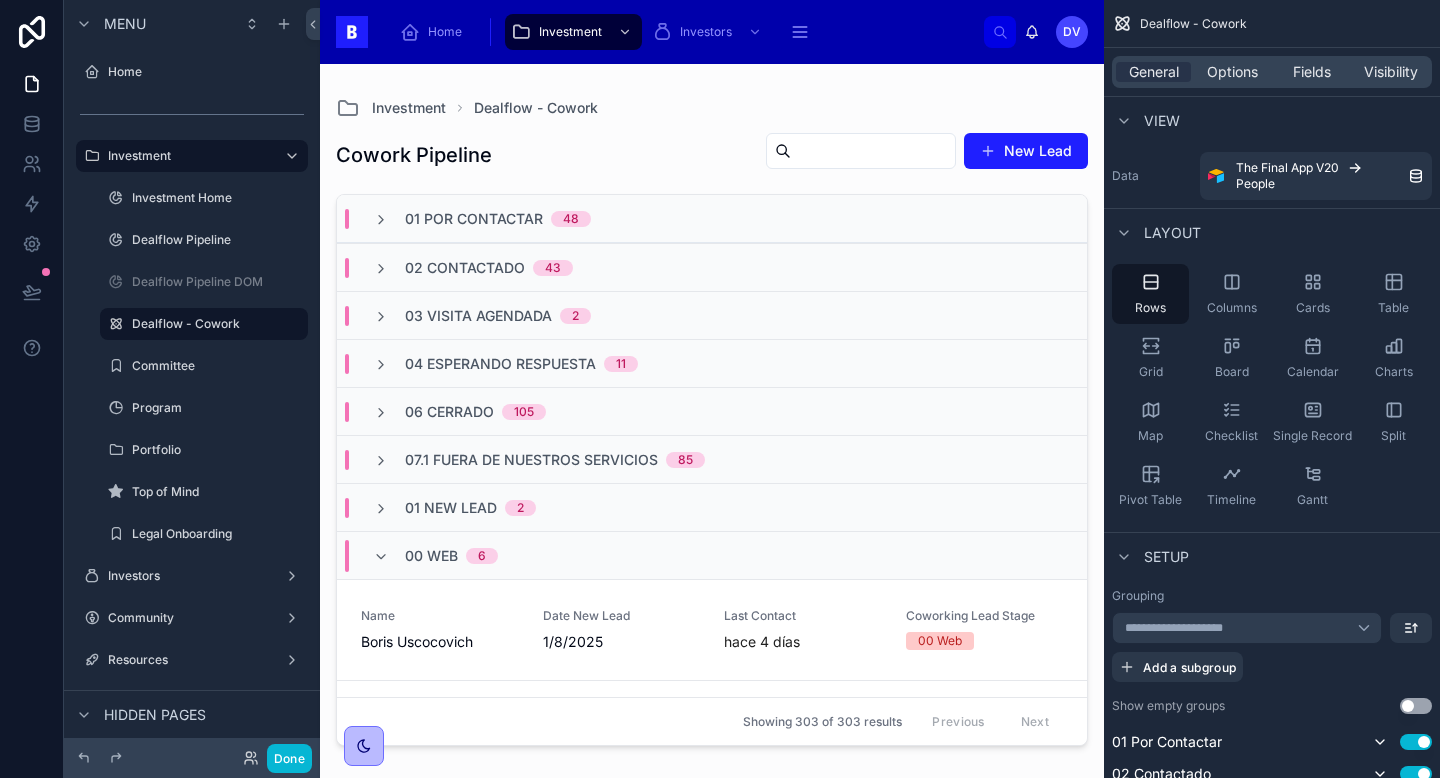 drag, startPoint x: 359, startPoint y: 556, endPoint x: 374, endPoint y: 535, distance: 25.806976 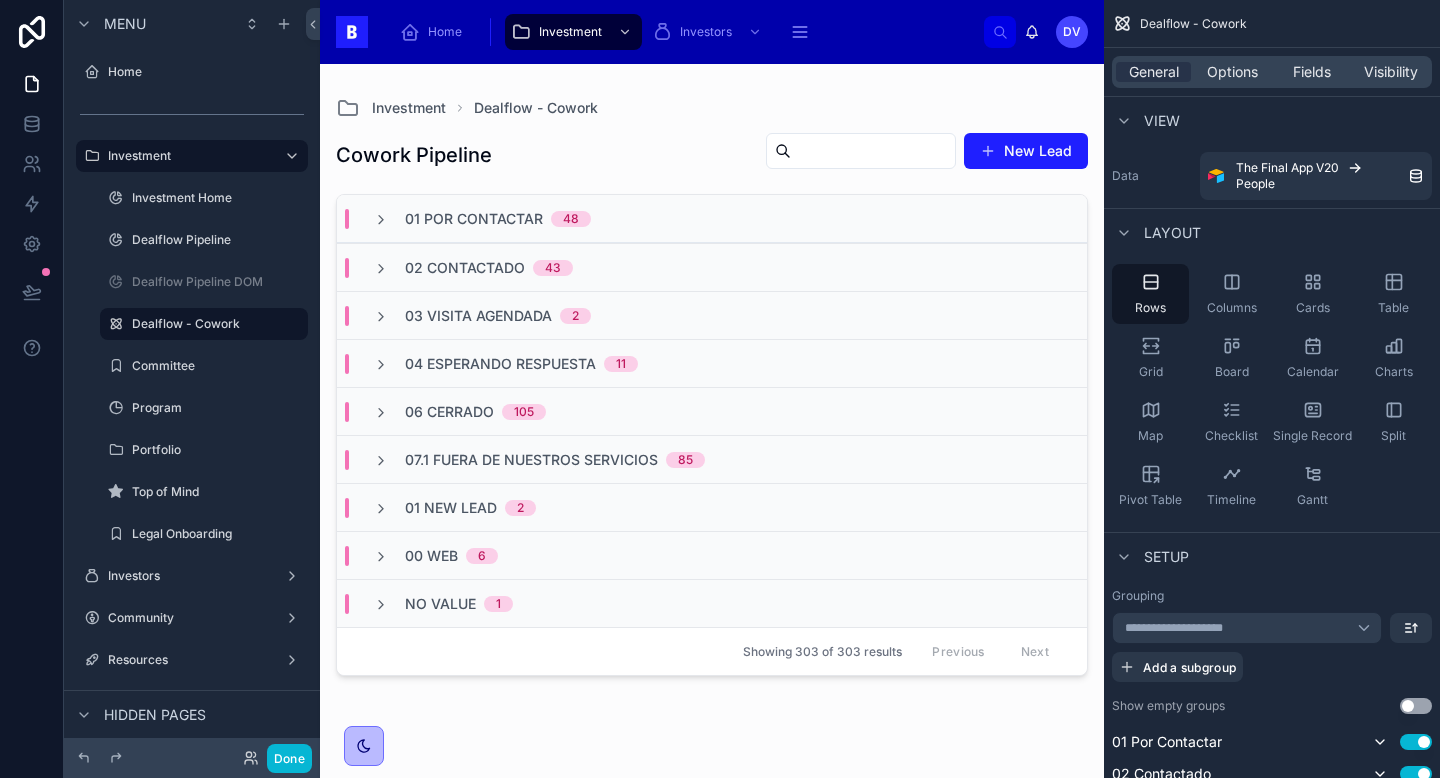 click on "00 Web 6" at bounding box center (435, 556) 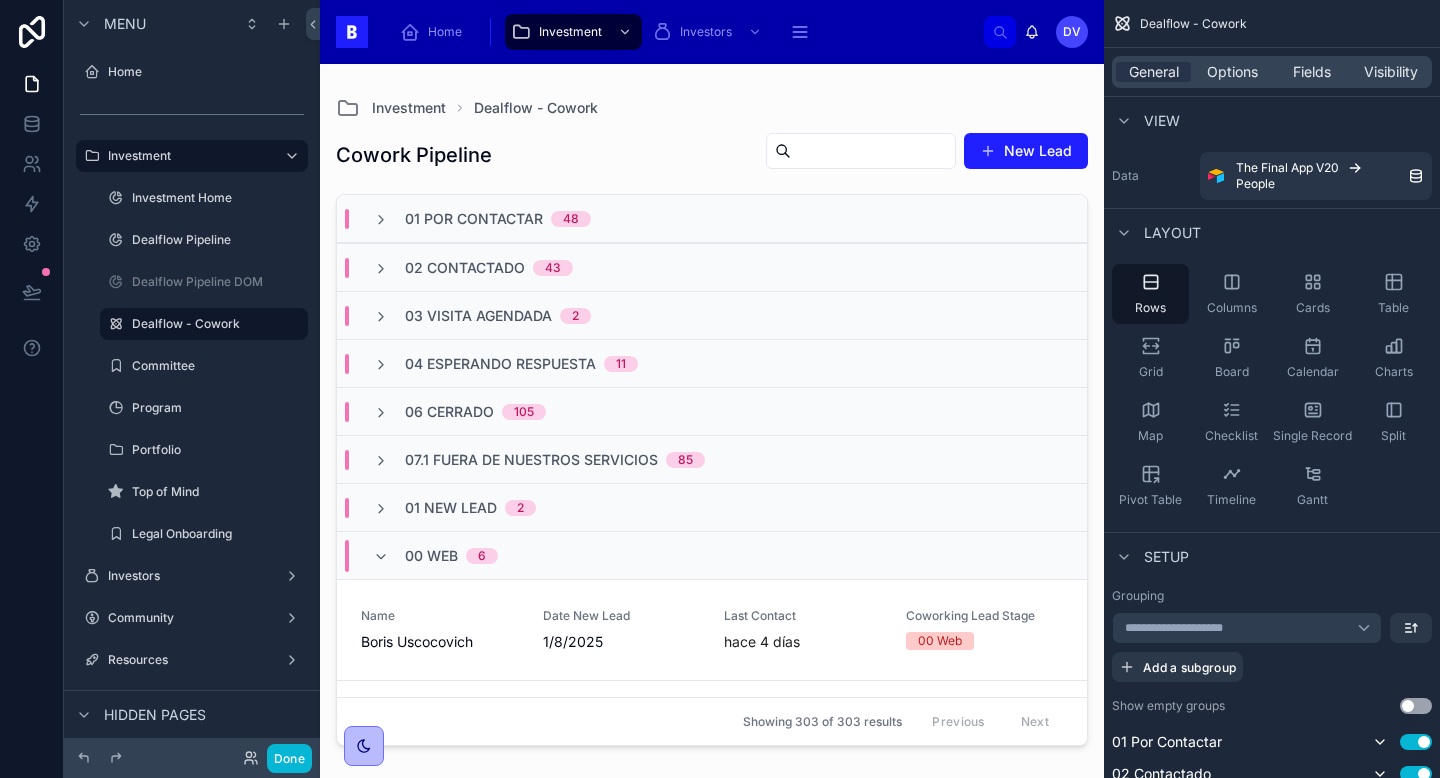click on "00 Web 6" at bounding box center (435, 556) 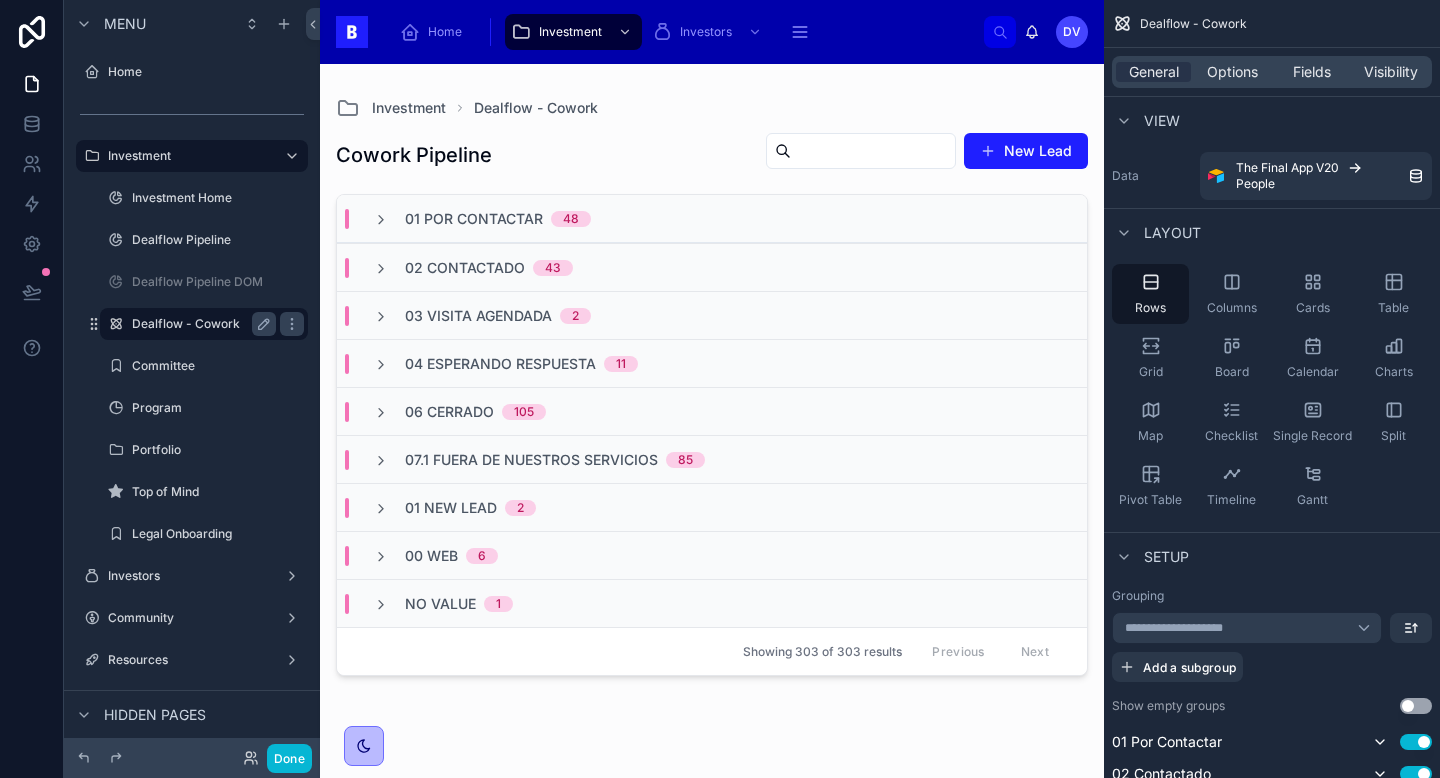 click on "Dealflow - Cowork" at bounding box center (200, 324) 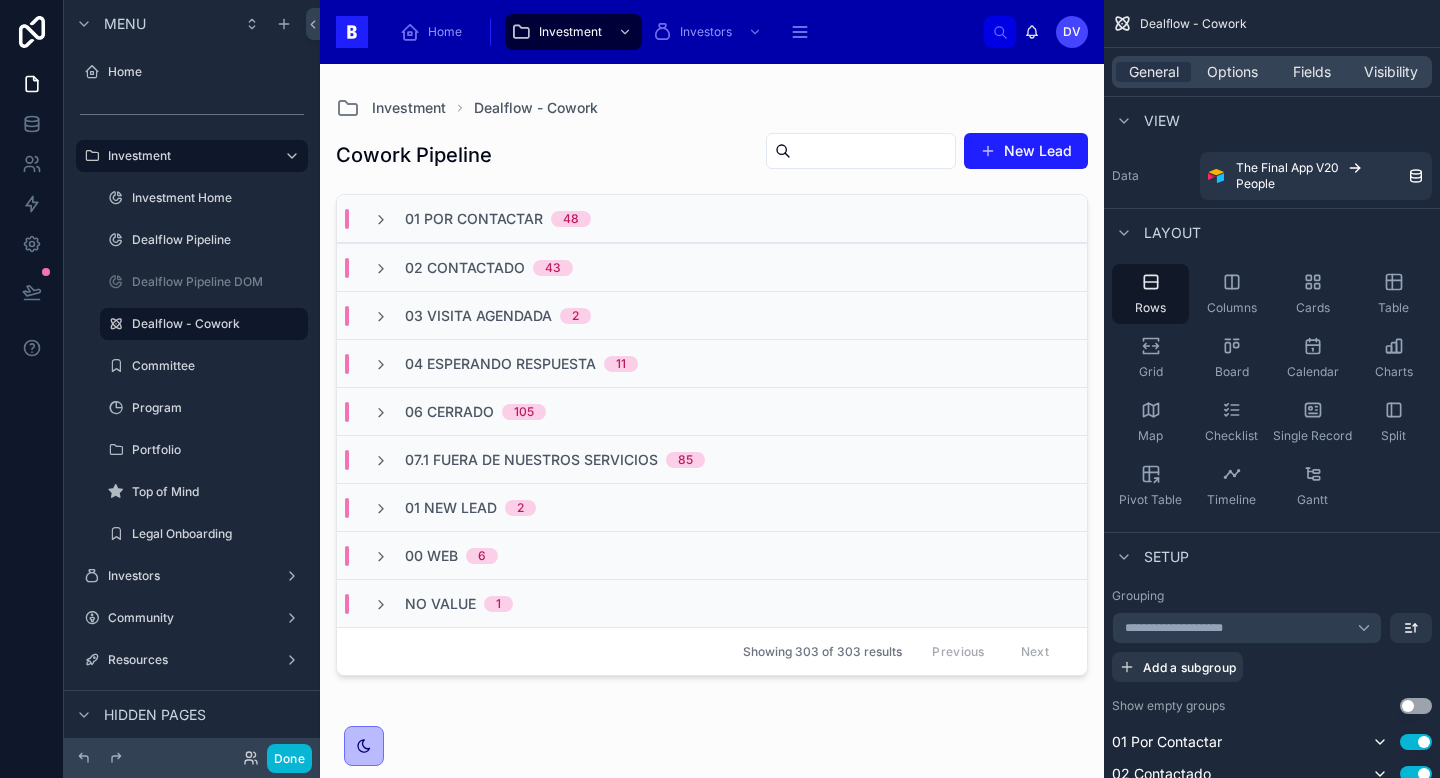 click on "01 New Lead 2" at bounding box center (454, 508) 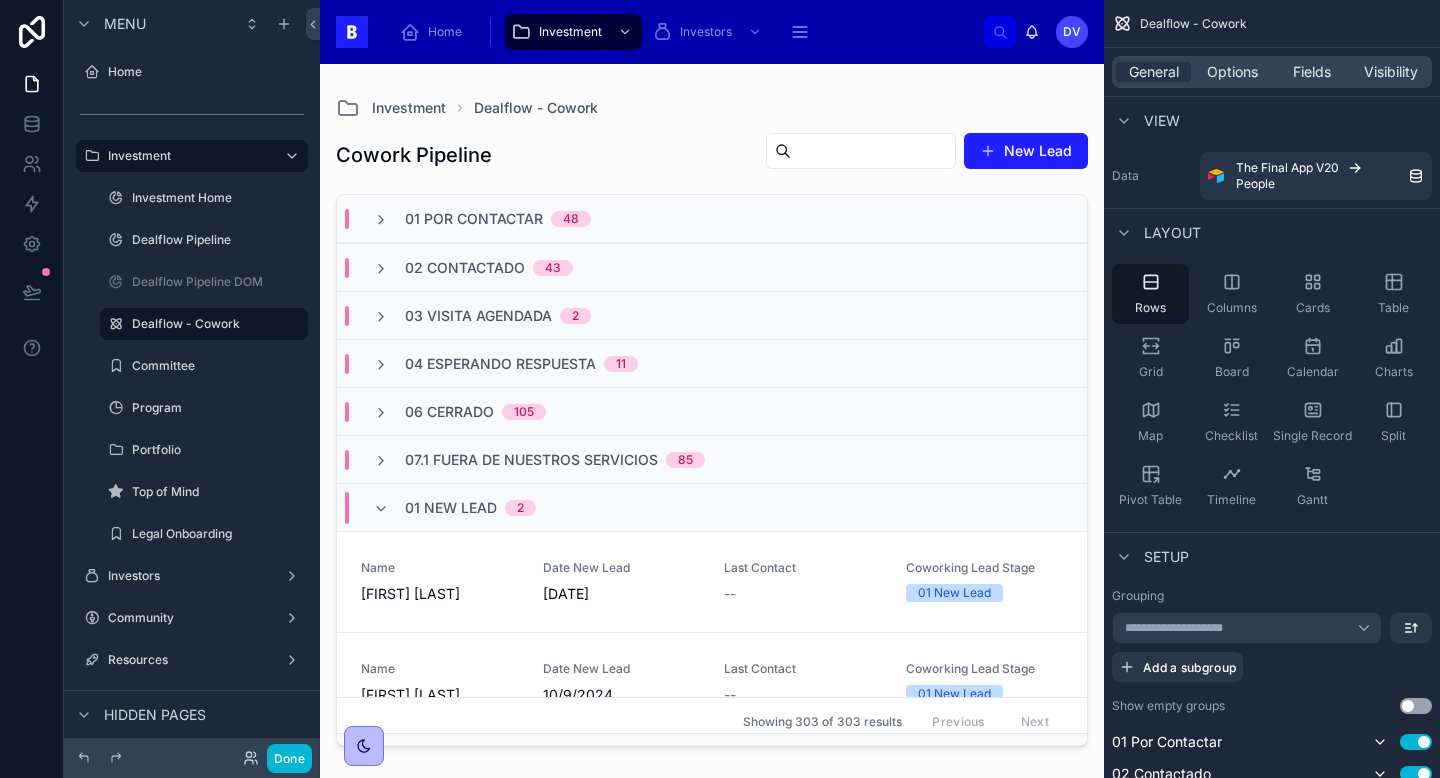 click on "01 New Lead 2" at bounding box center [454, 508] 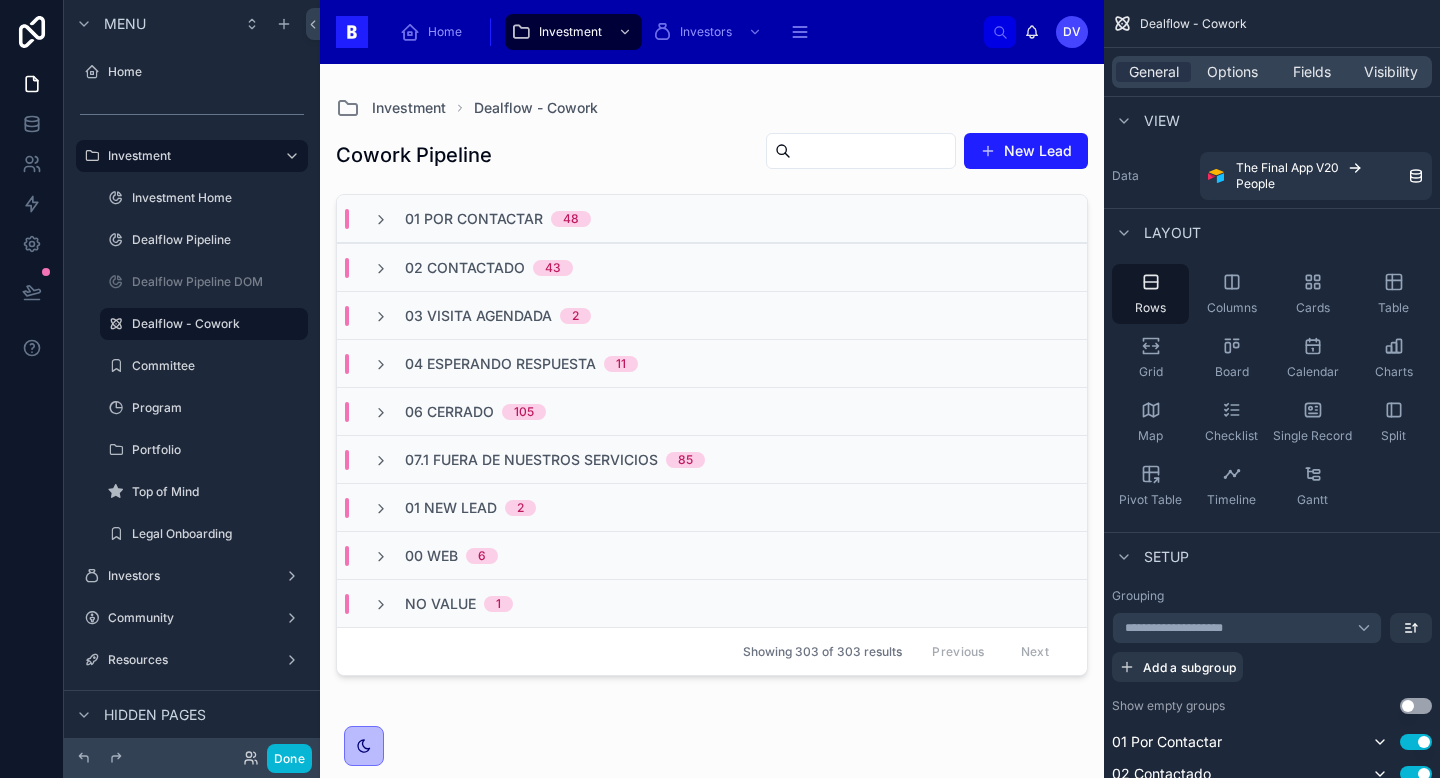 click on "00 Web 6" at bounding box center [435, 556] 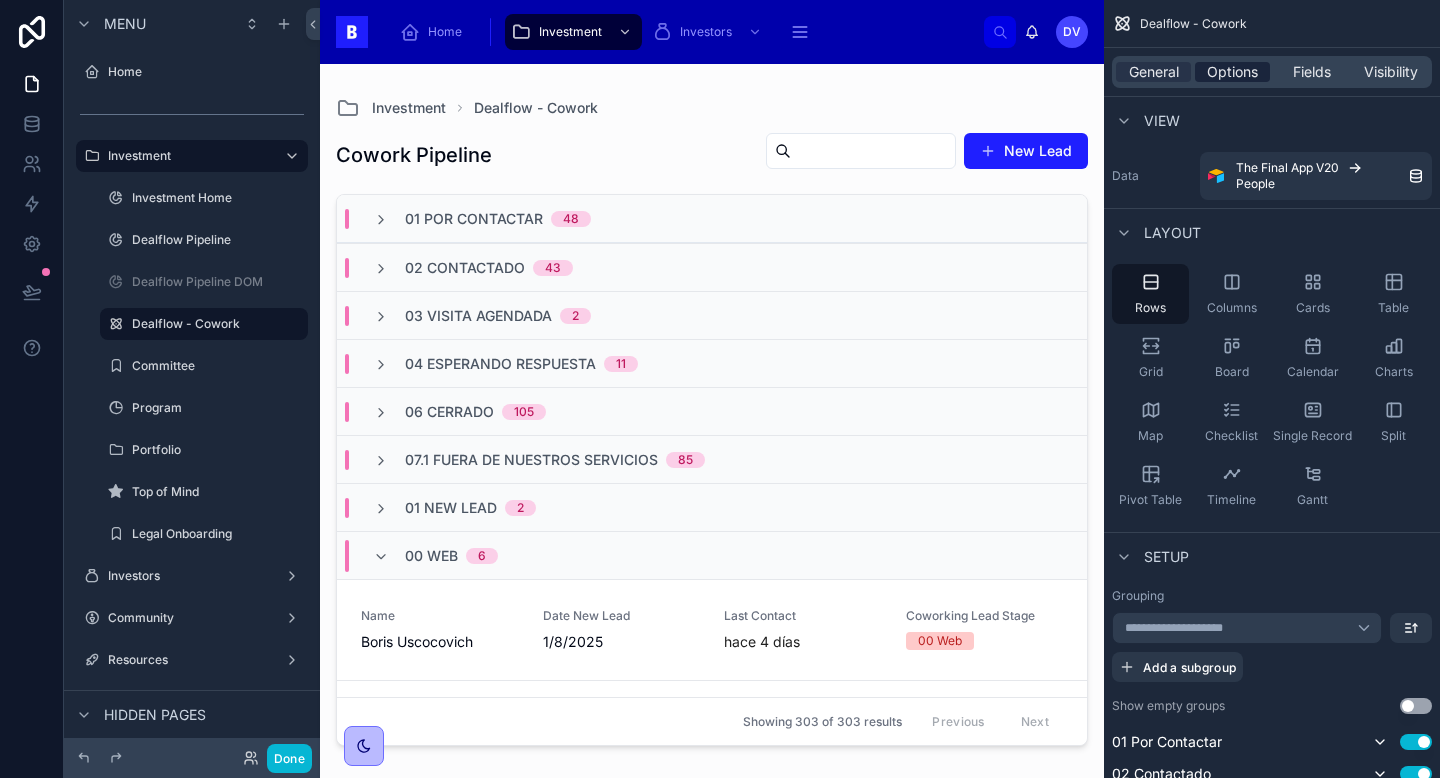 click on "Options" at bounding box center (1232, 72) 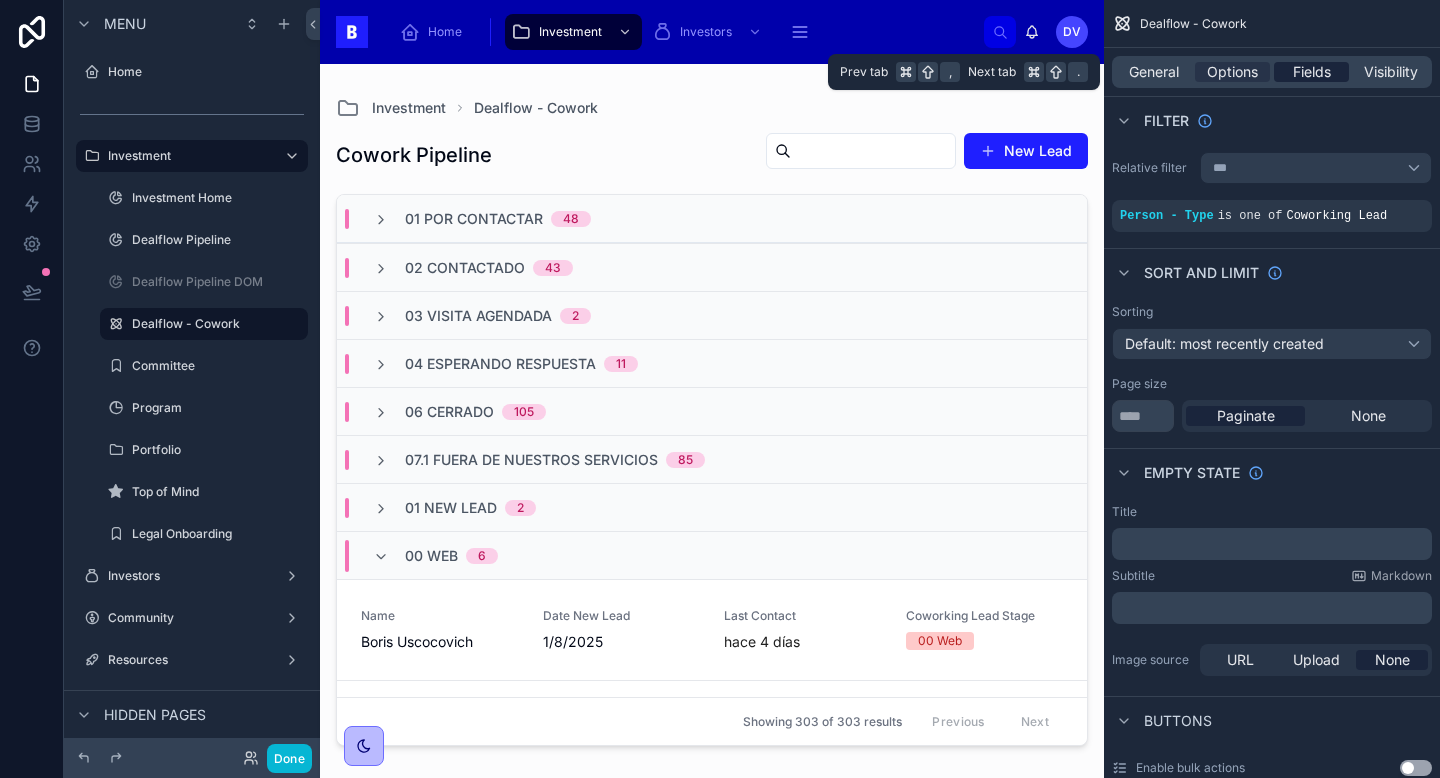 click on "Fields" at bounding box center [1312, 72] 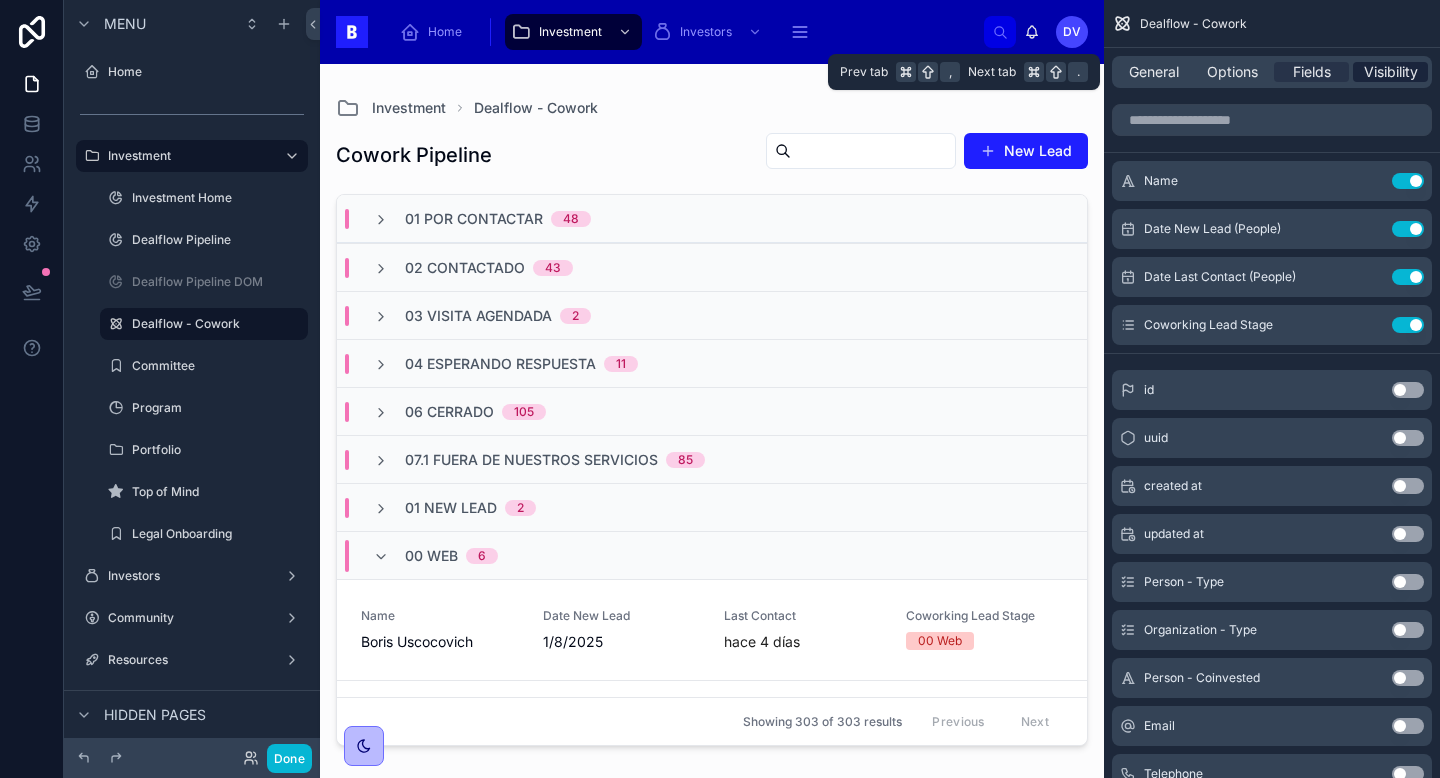click on "Visibility" at bounding box center (1391, 72) 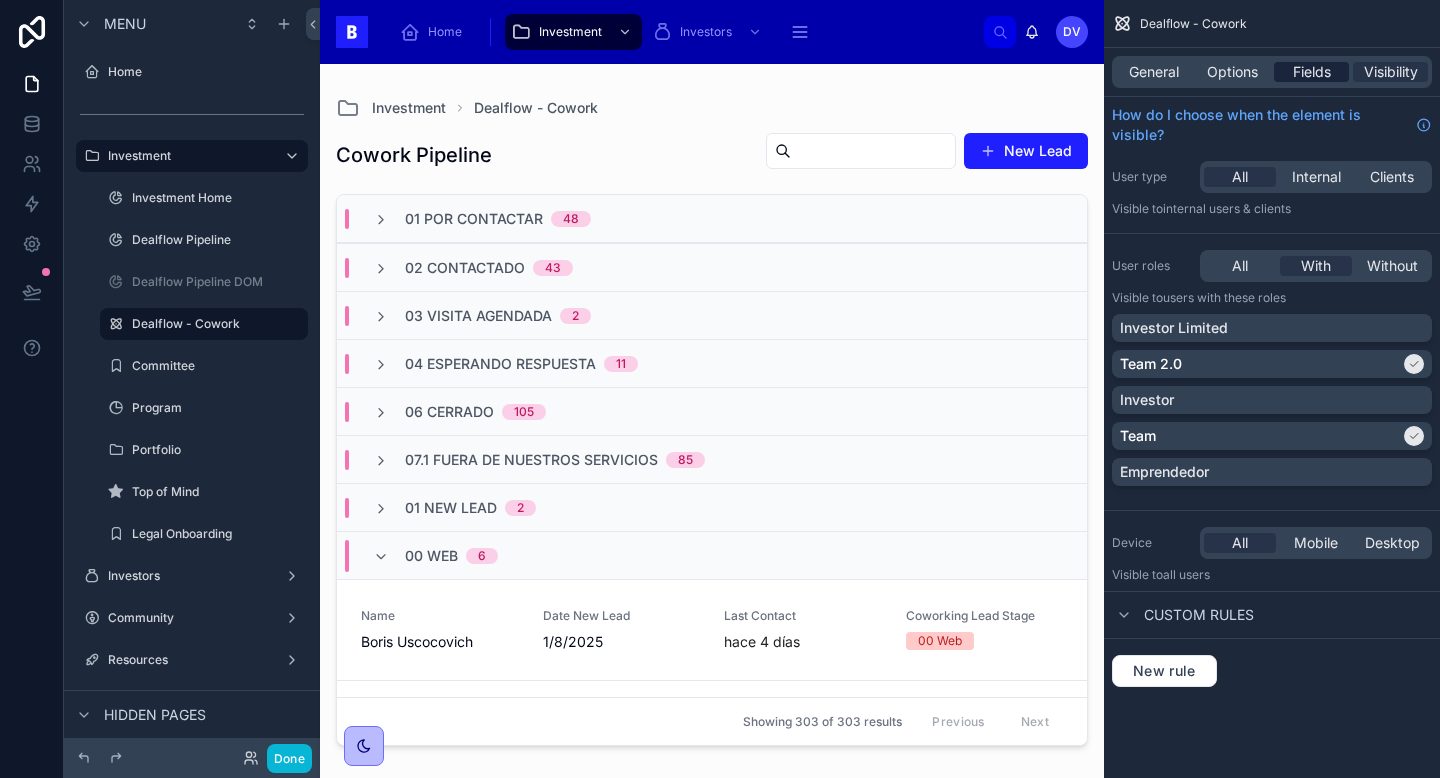 click on "Fields" at bounding box center (1312, 72) 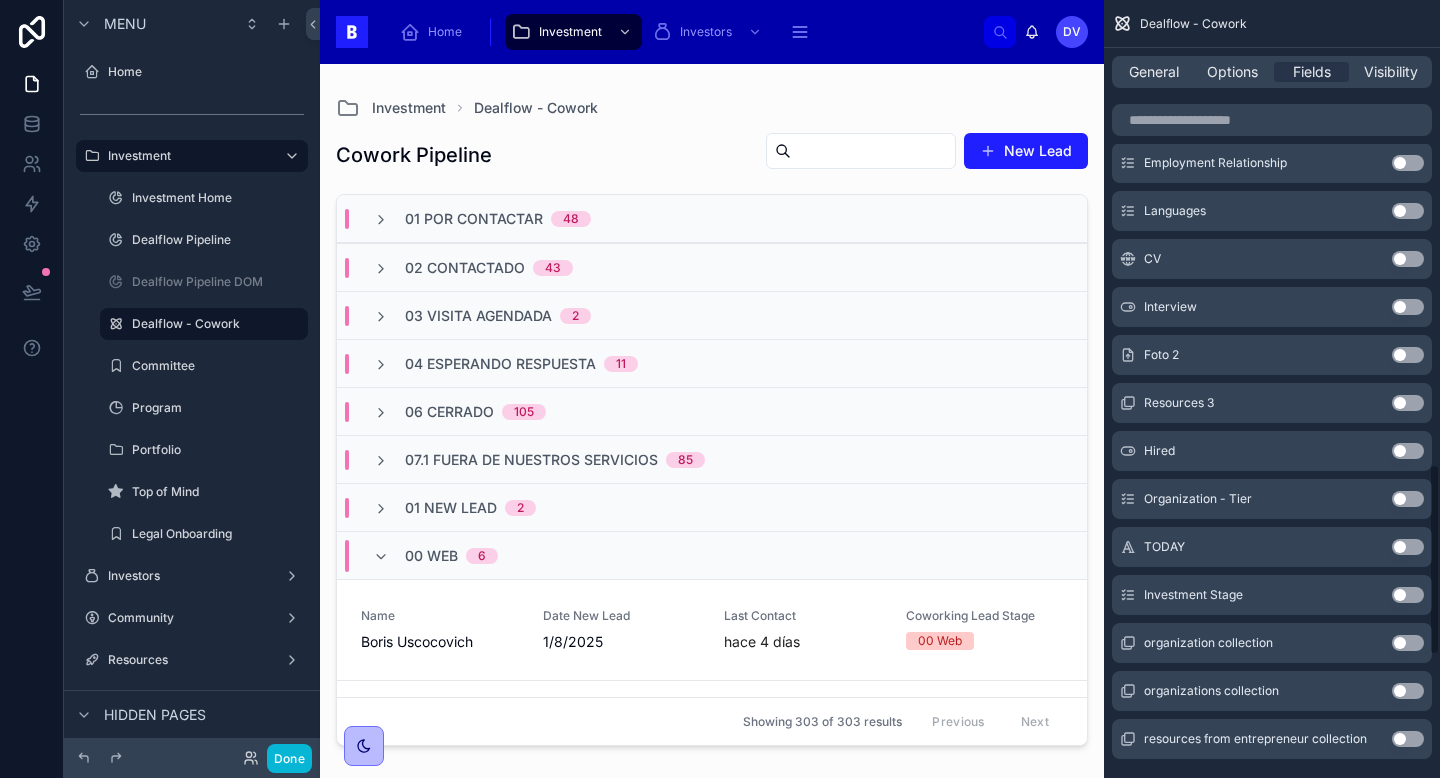 scroll, scrollTop: 2376, scrollLeft: 0, axis: vertical 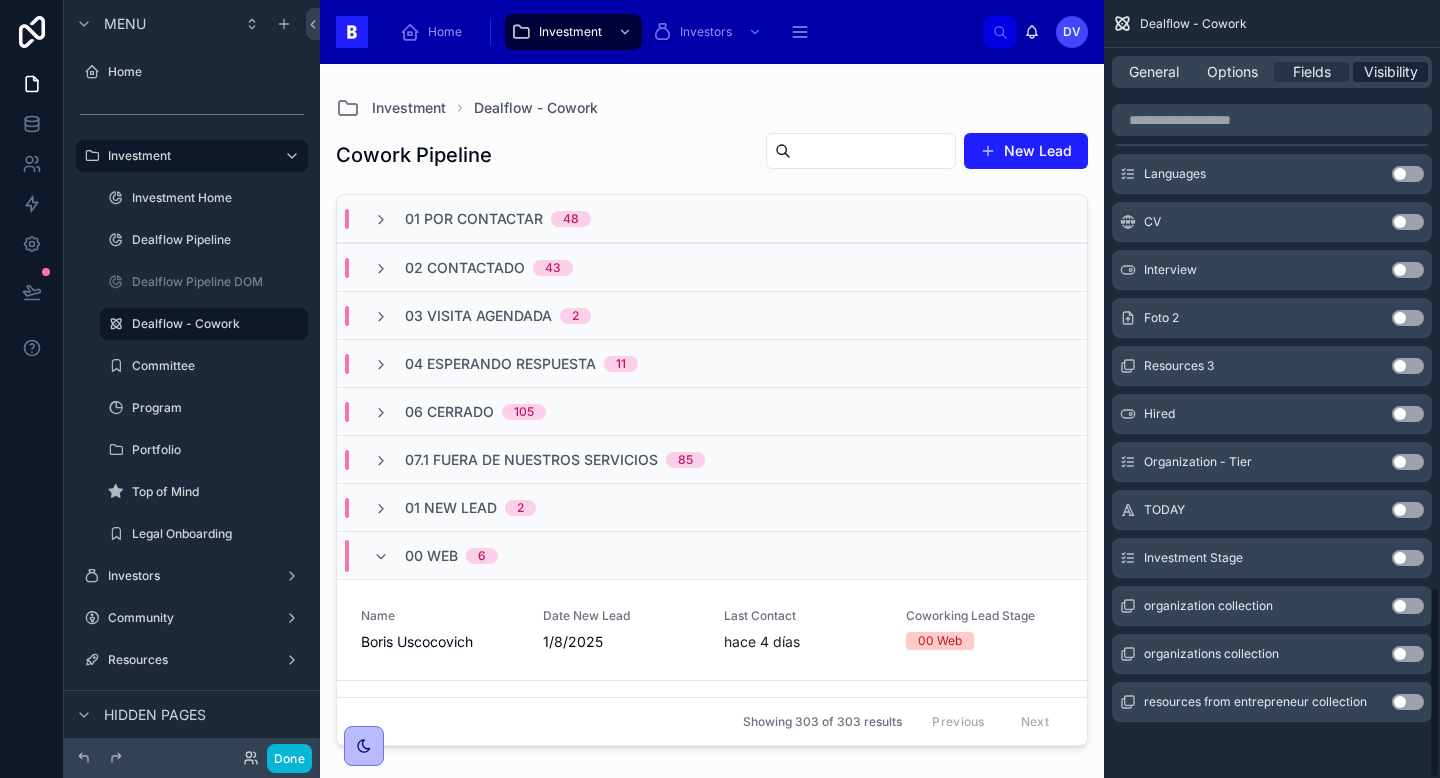 click on "Visibility" at bounding box center [1391, 72] 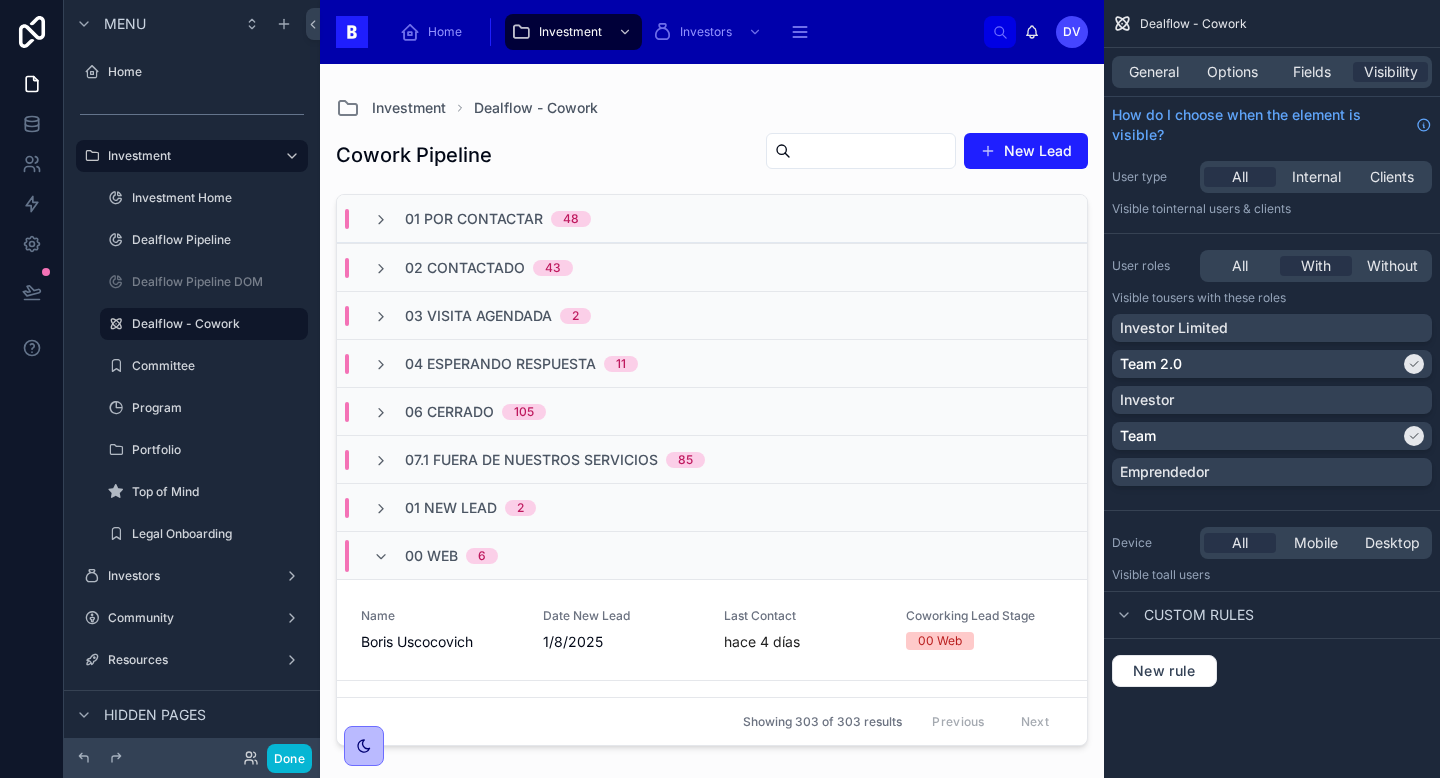 click on "General Options Fields Visibility" at bounding box center [1272, 72] 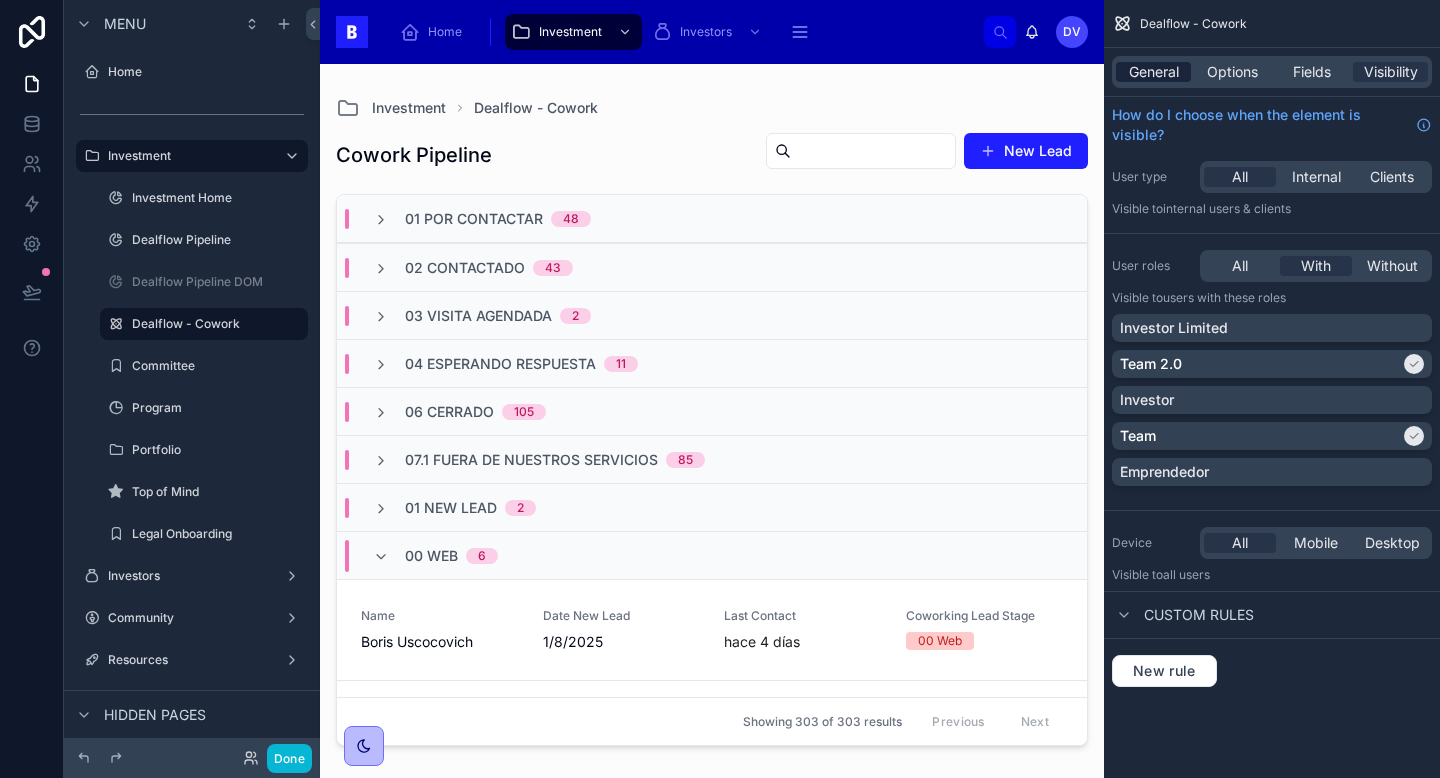 click on "General" at bounding box center (1154, 72) 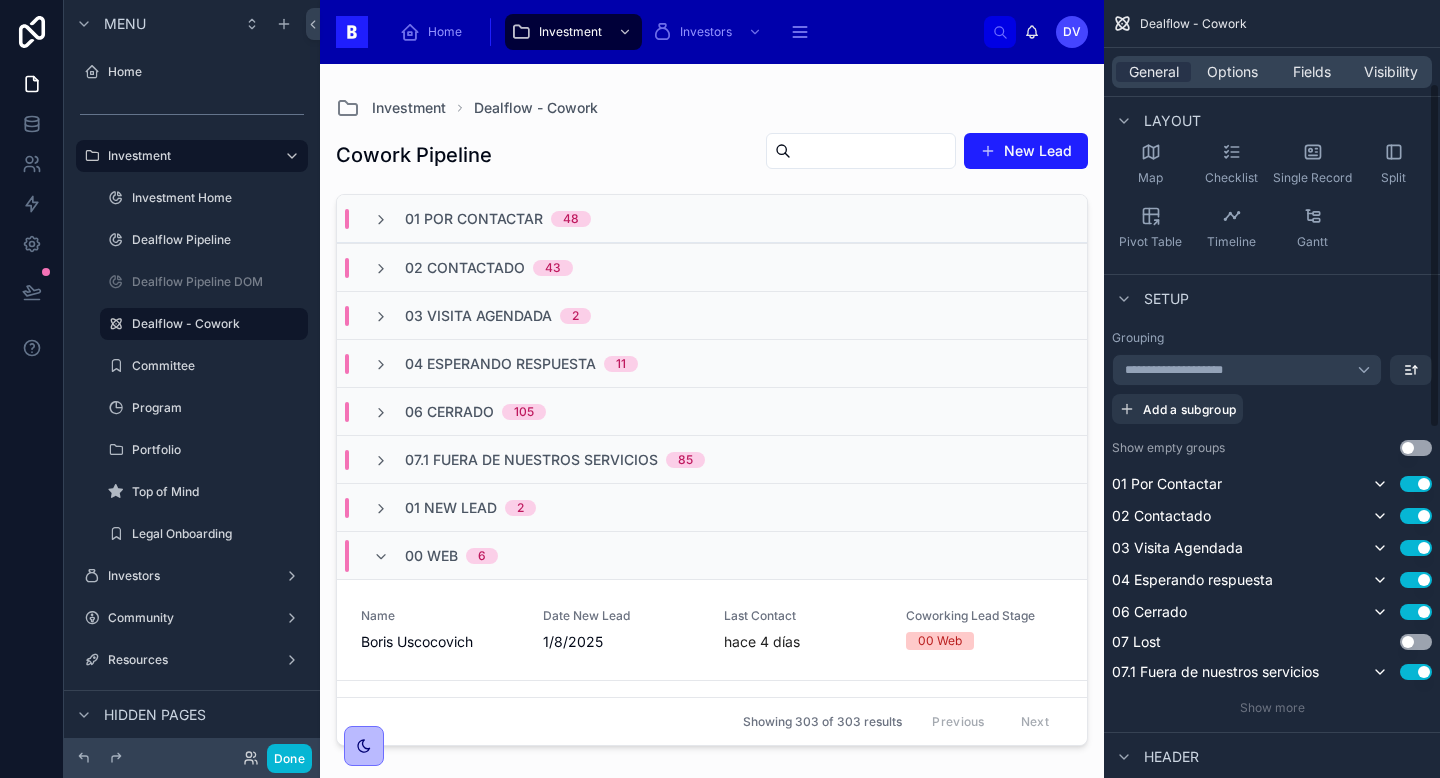 scroll, scrollTop: 376, scrollLeft: 0, axis: vertical 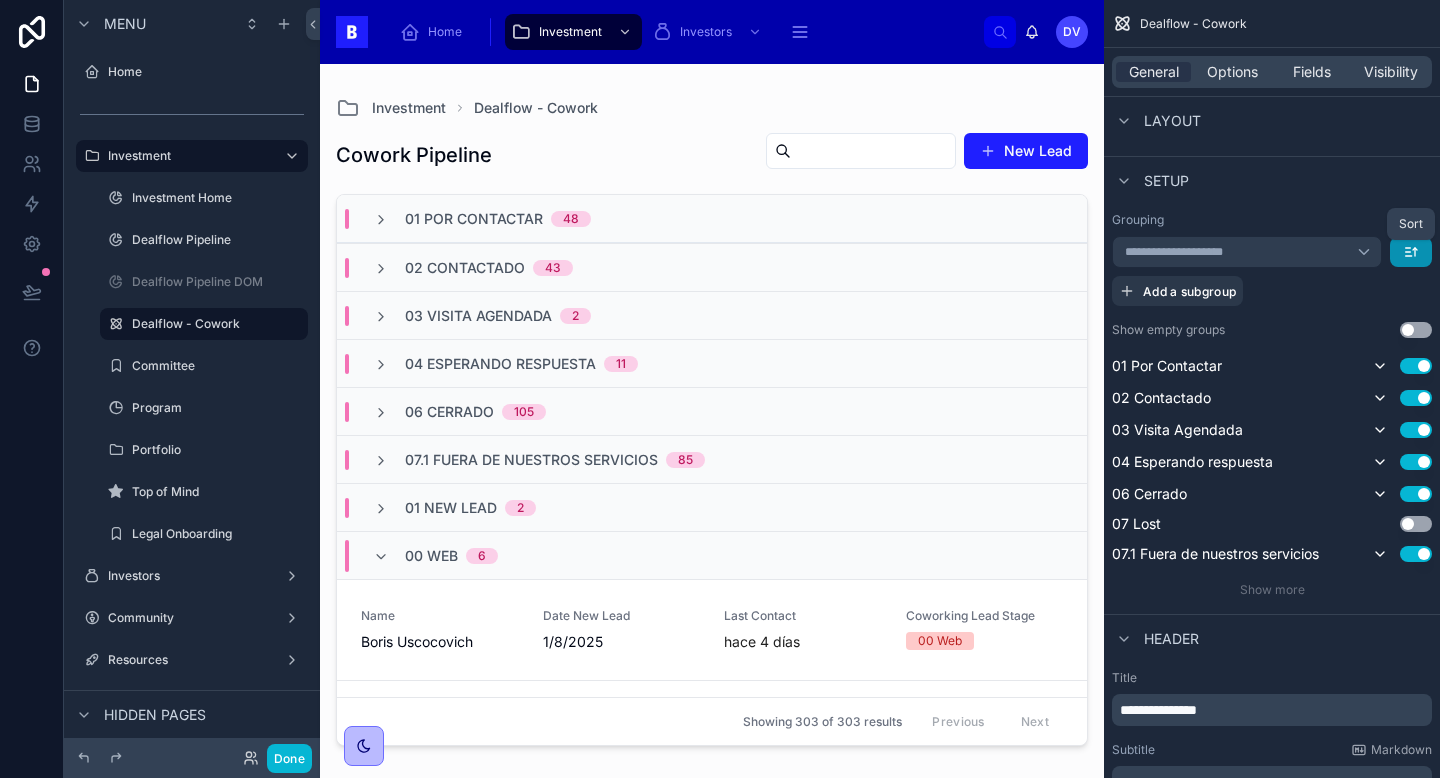 click 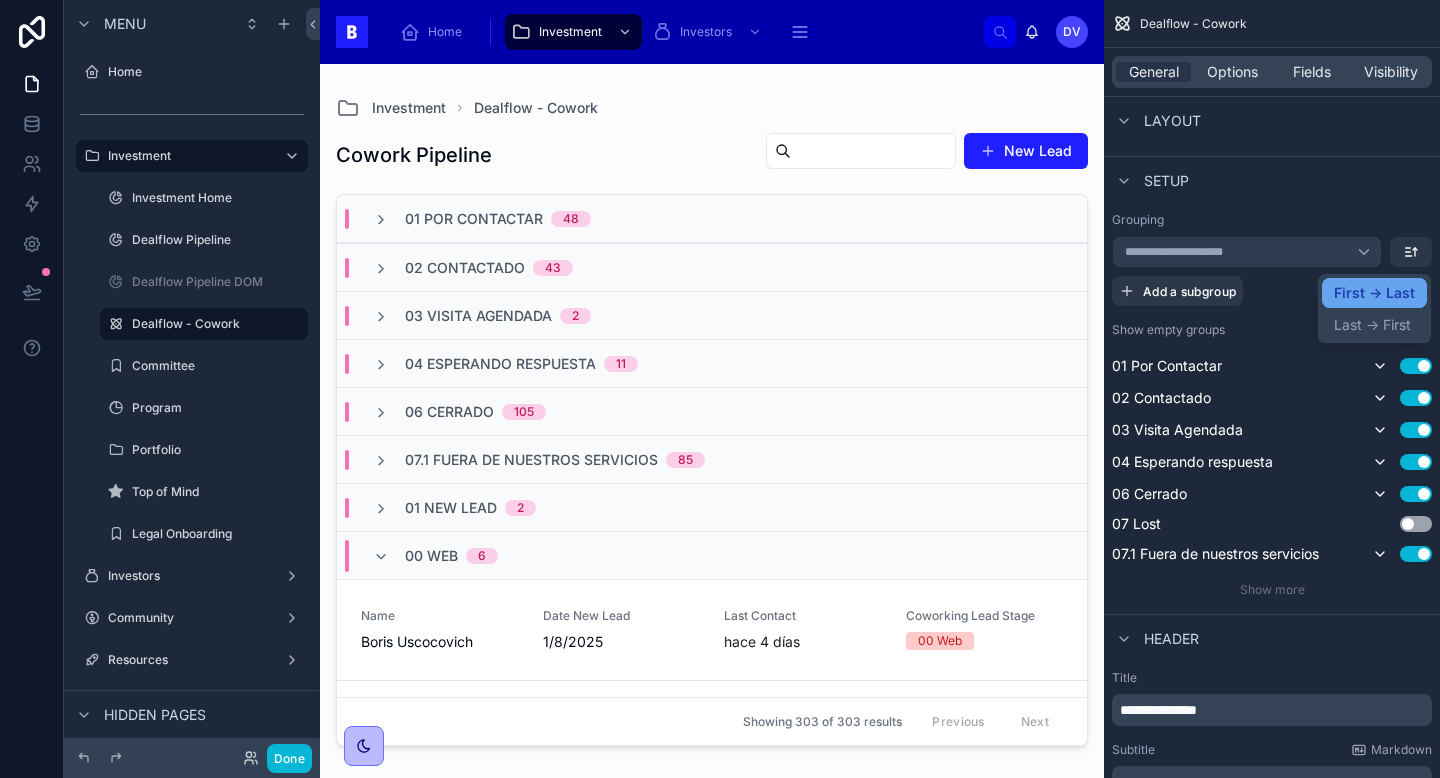 click on "First -> Last" at bounding box center [1374, 293] 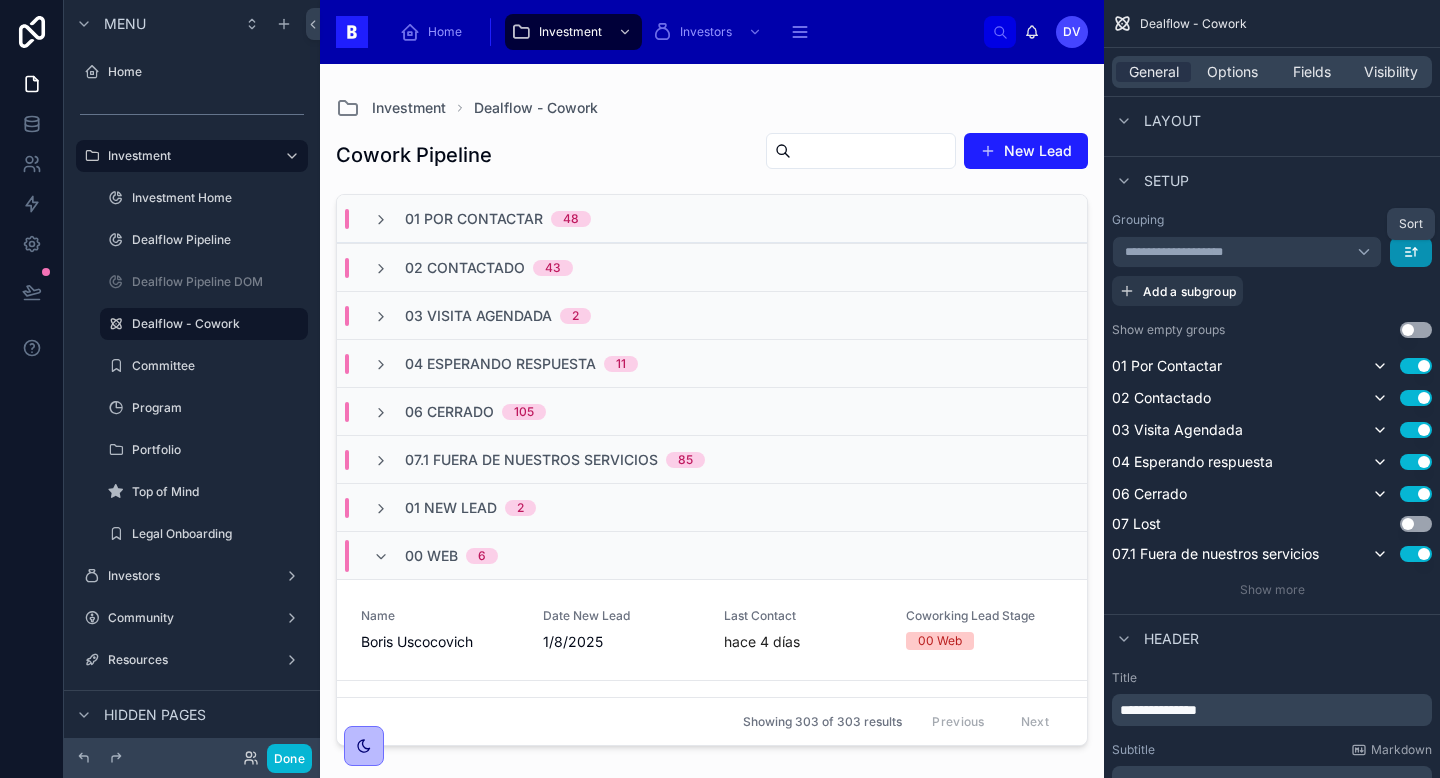 click 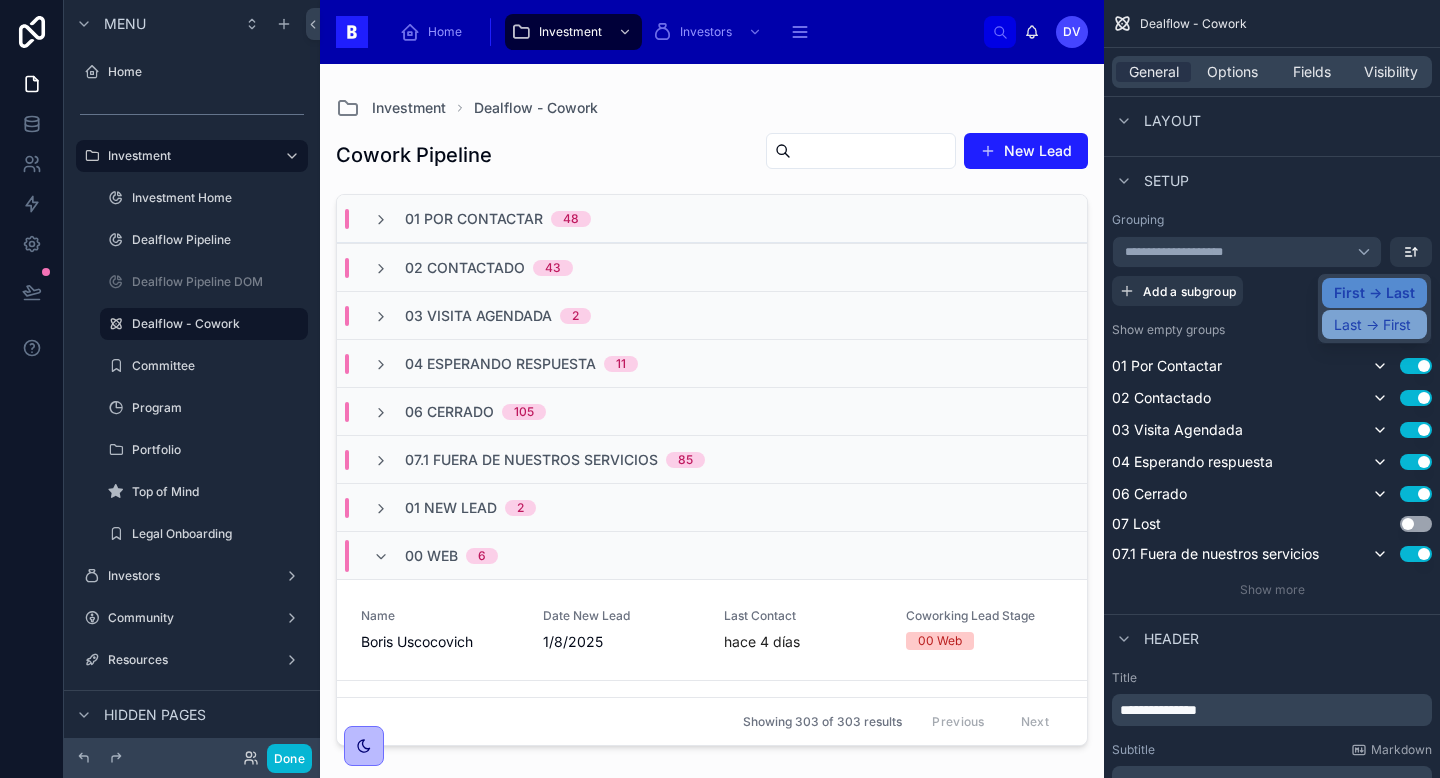 click on "Last -> First" at bounding box center [1372, 325] 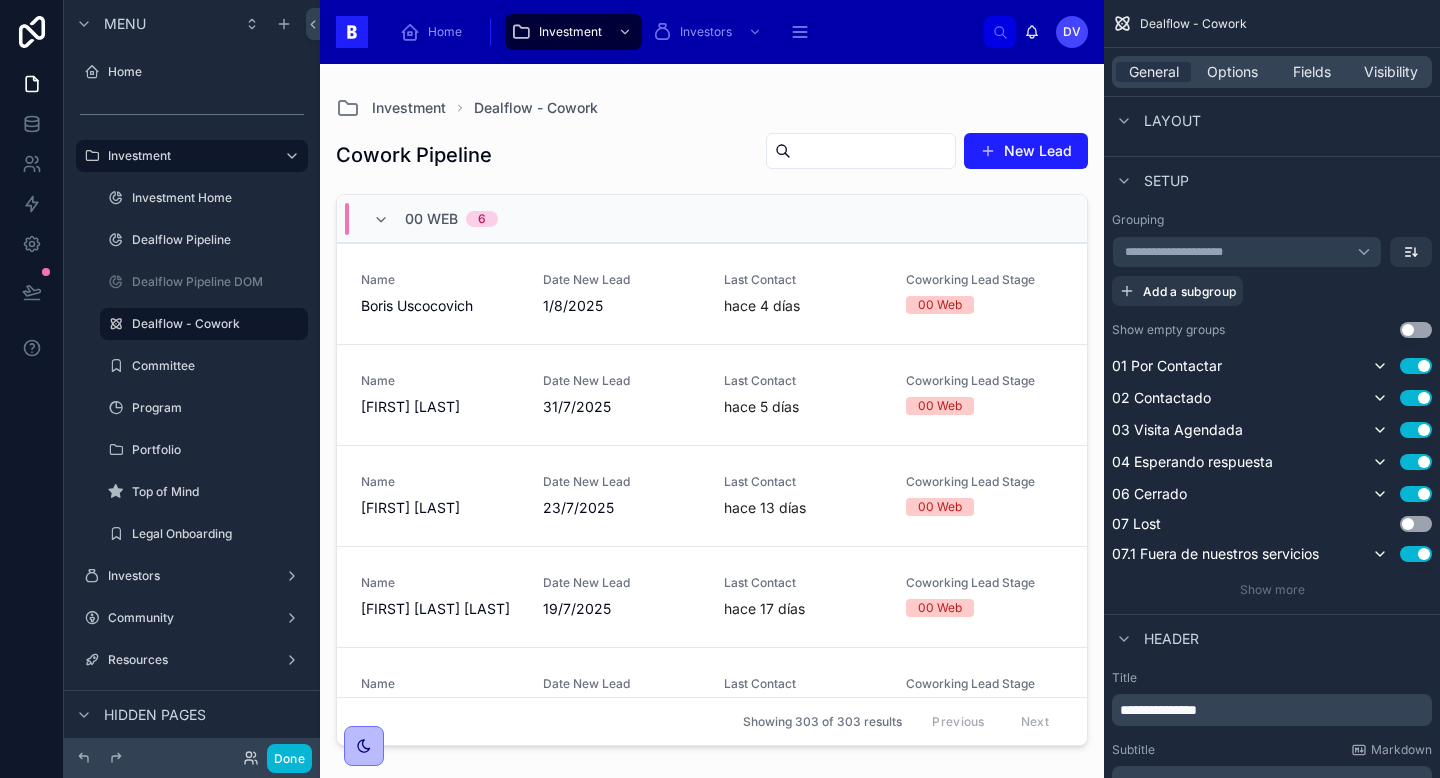 click on "00 Web" at bounding box center [431, 219] 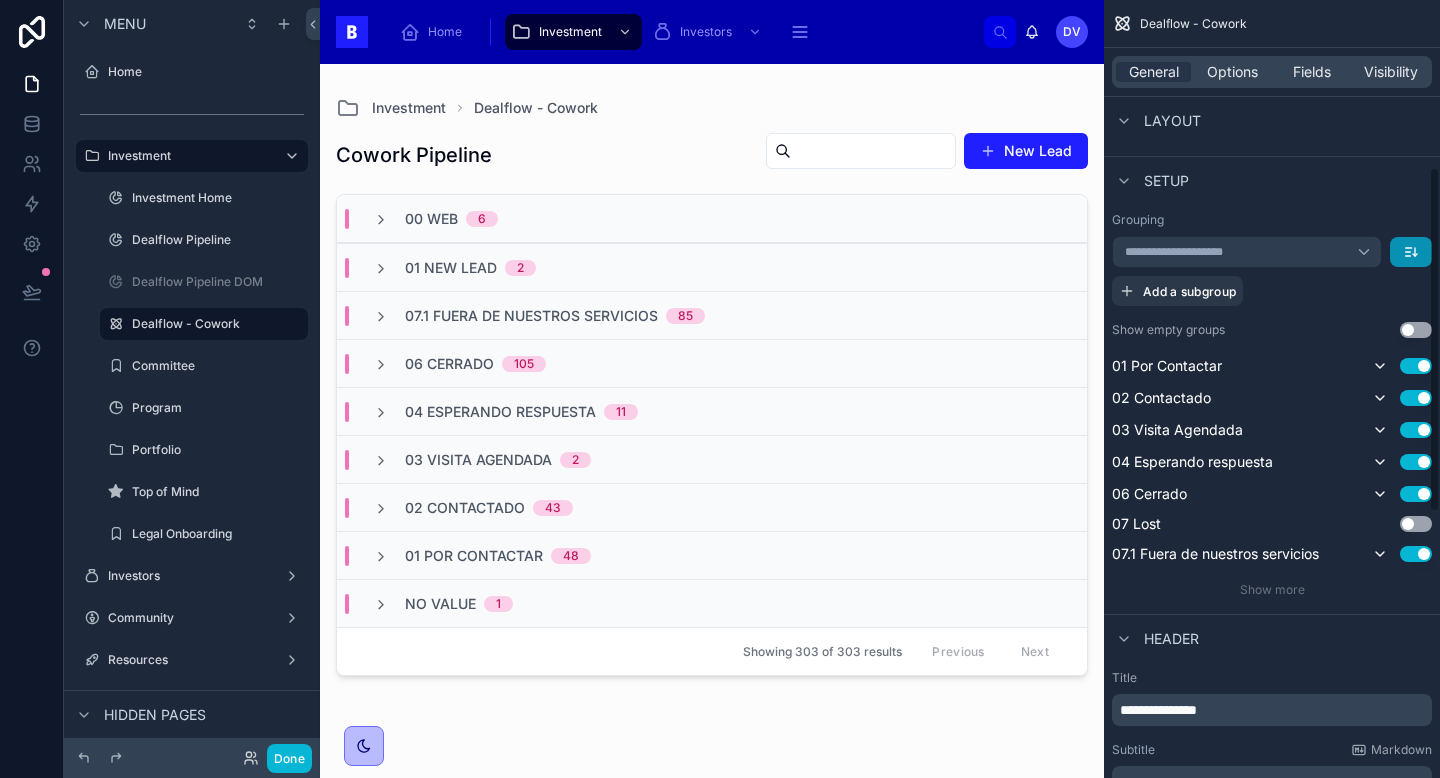 click at bounding box center [1411, 252] 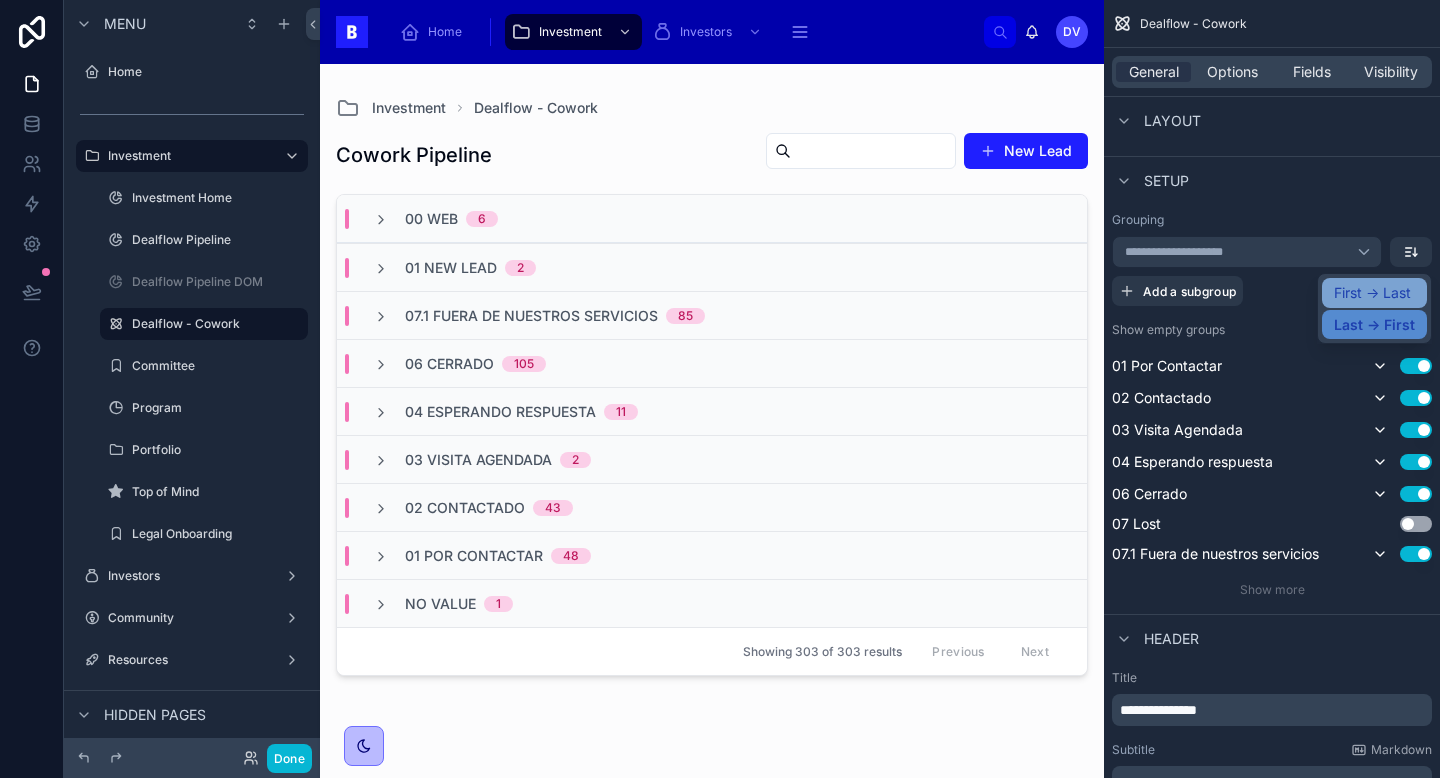 click on "First -> Last" at bounding box center [1372, 293] 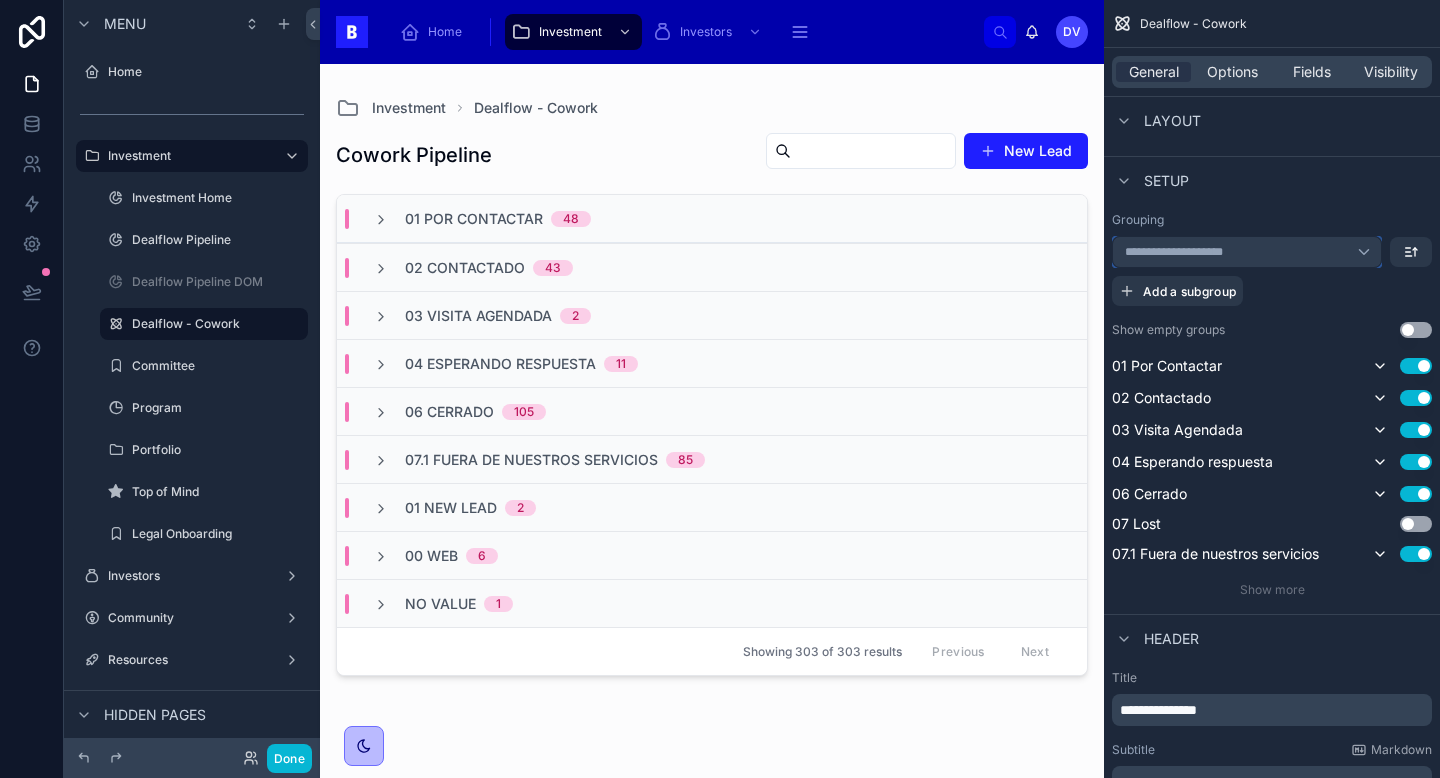 click on "**********" at bounding box center (1189, 252) 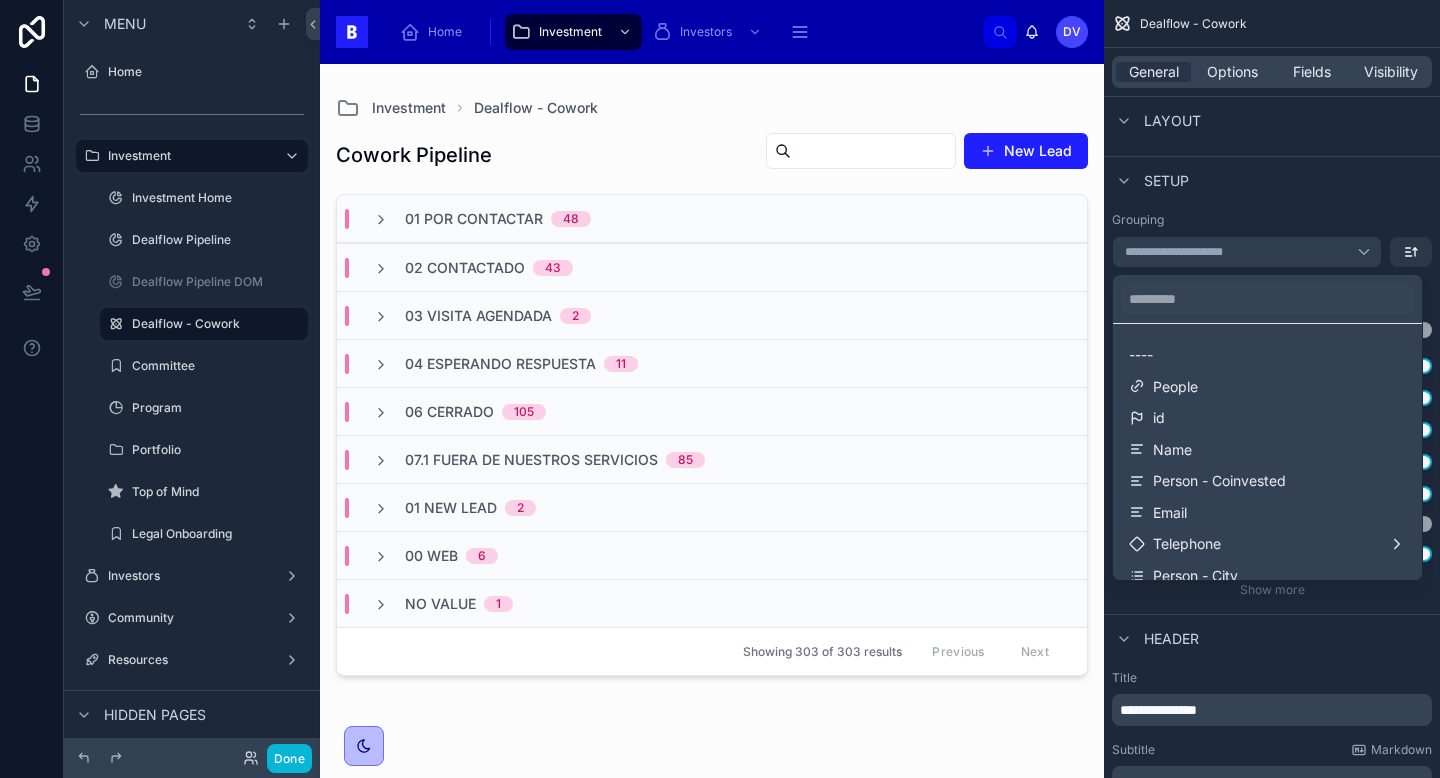 click at bounding box center [720, 389] 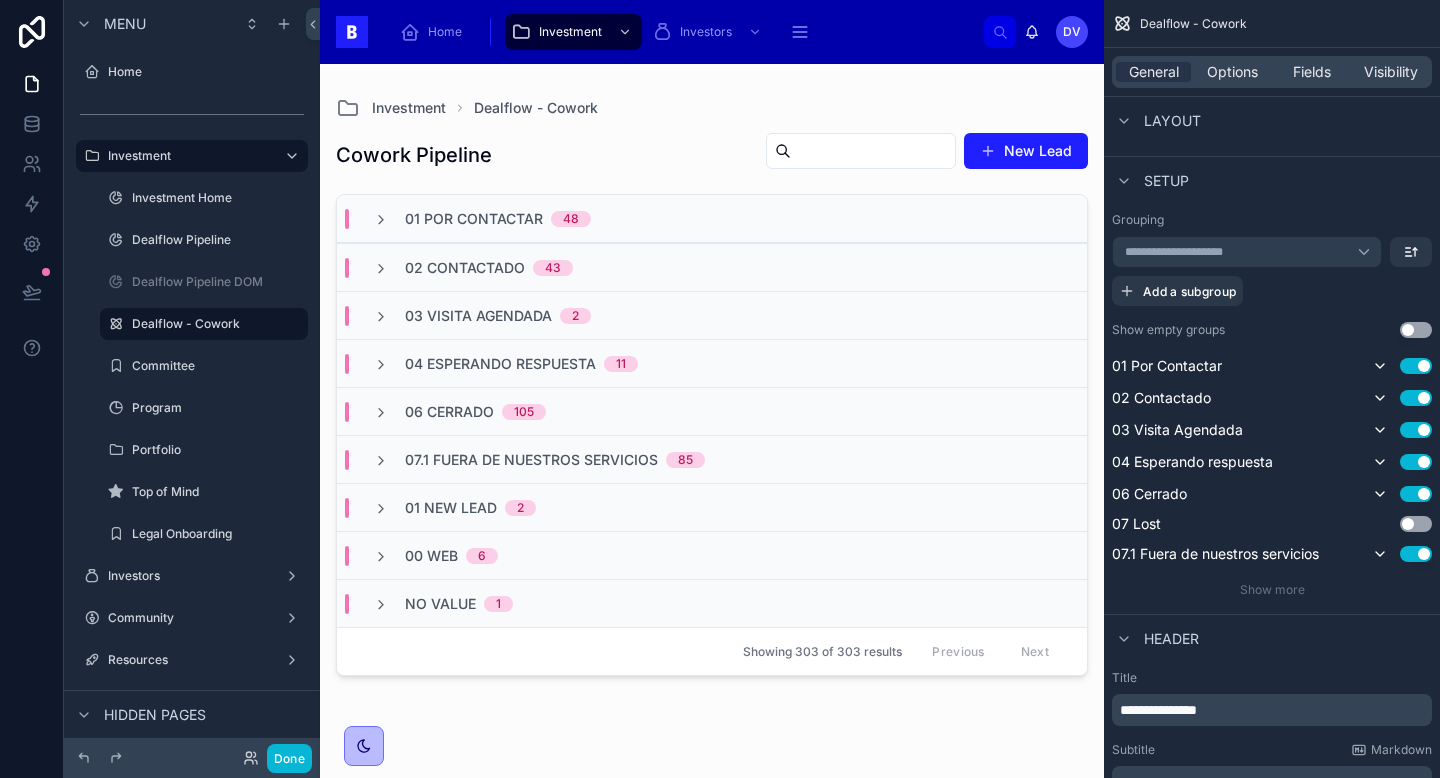 click on "01 Por Contactar" at bounding box center (474, 219) 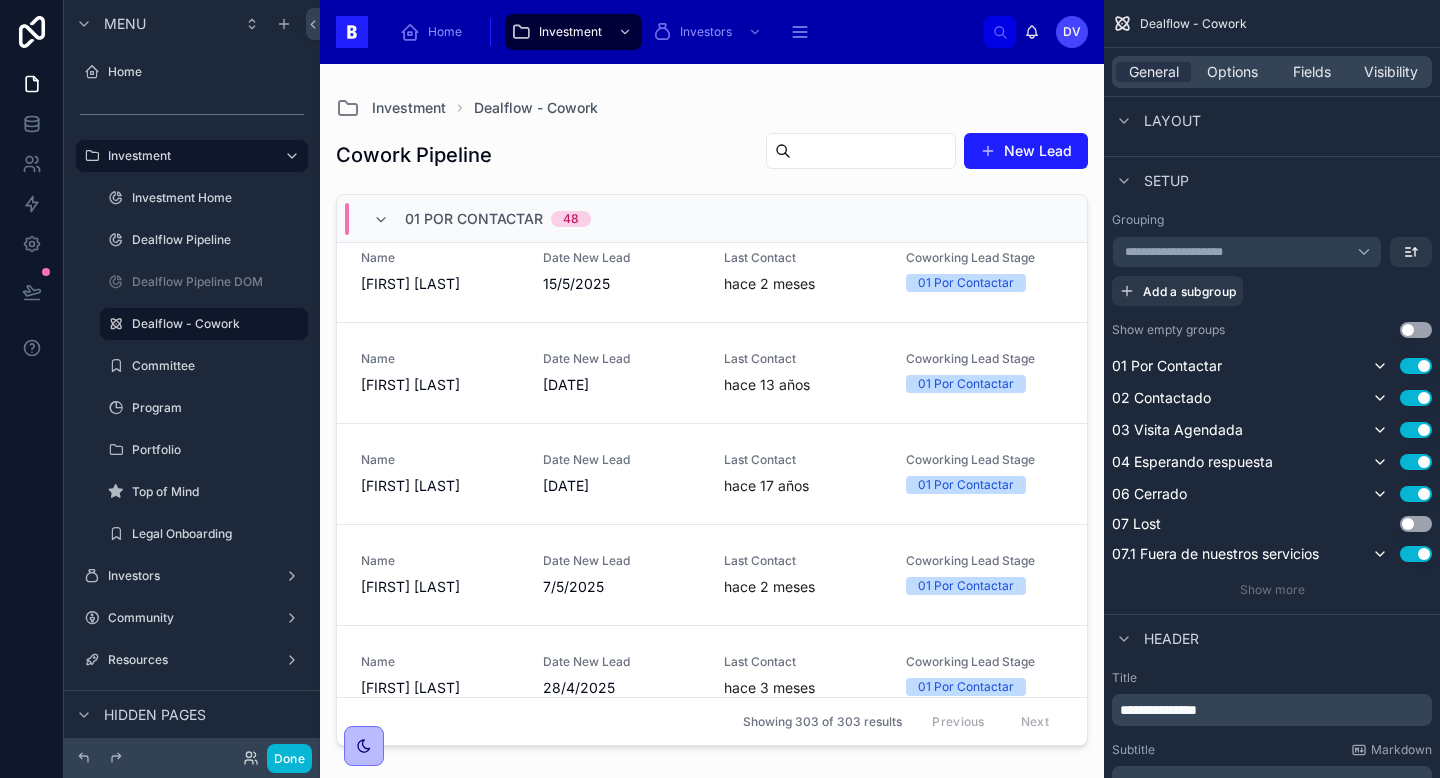 scroll, scrollTop: 1006, scrollLeft: 0, axis: vertical 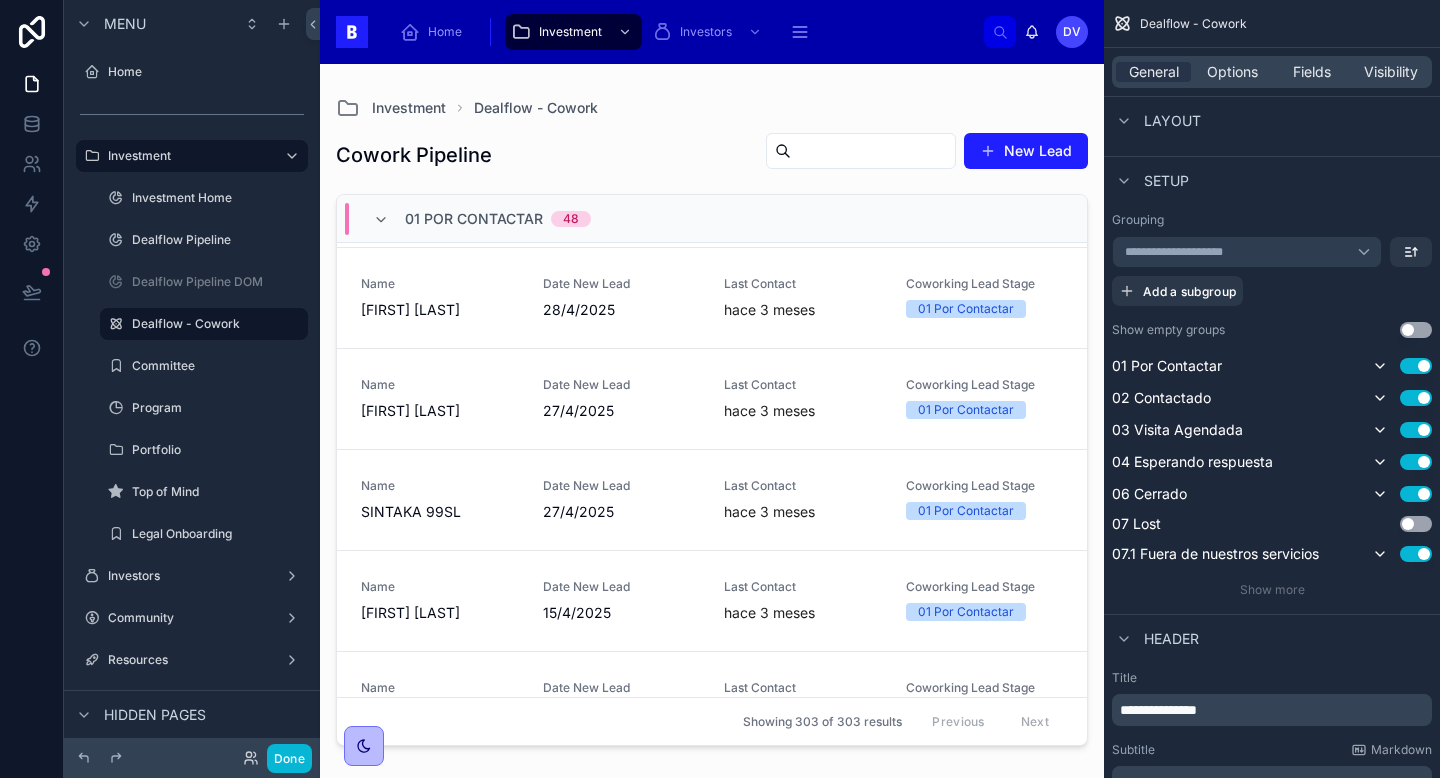 click on "01 Por Contactar" at bounding box center (474, 219) 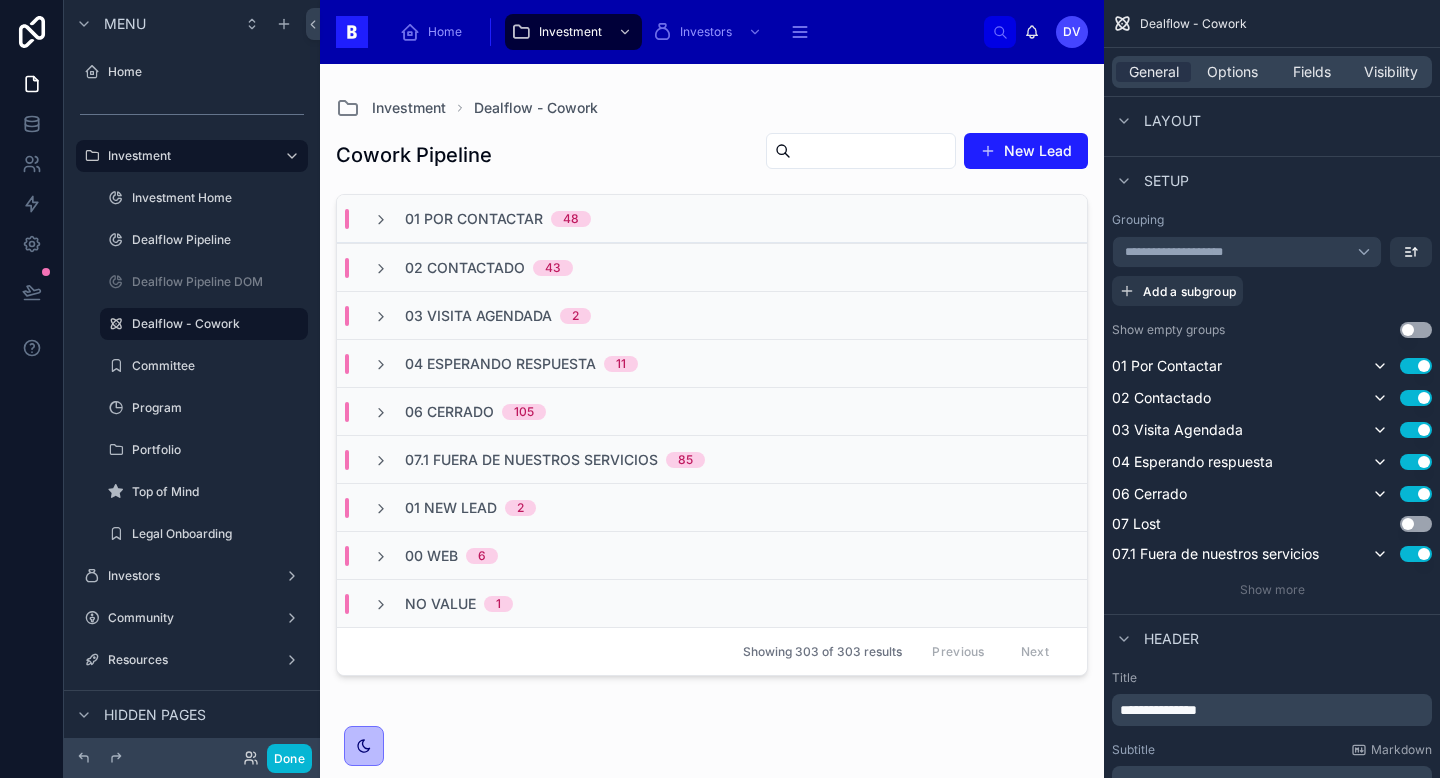 scroll, scrollTop: 0, scrollLeft: 0, axis: both 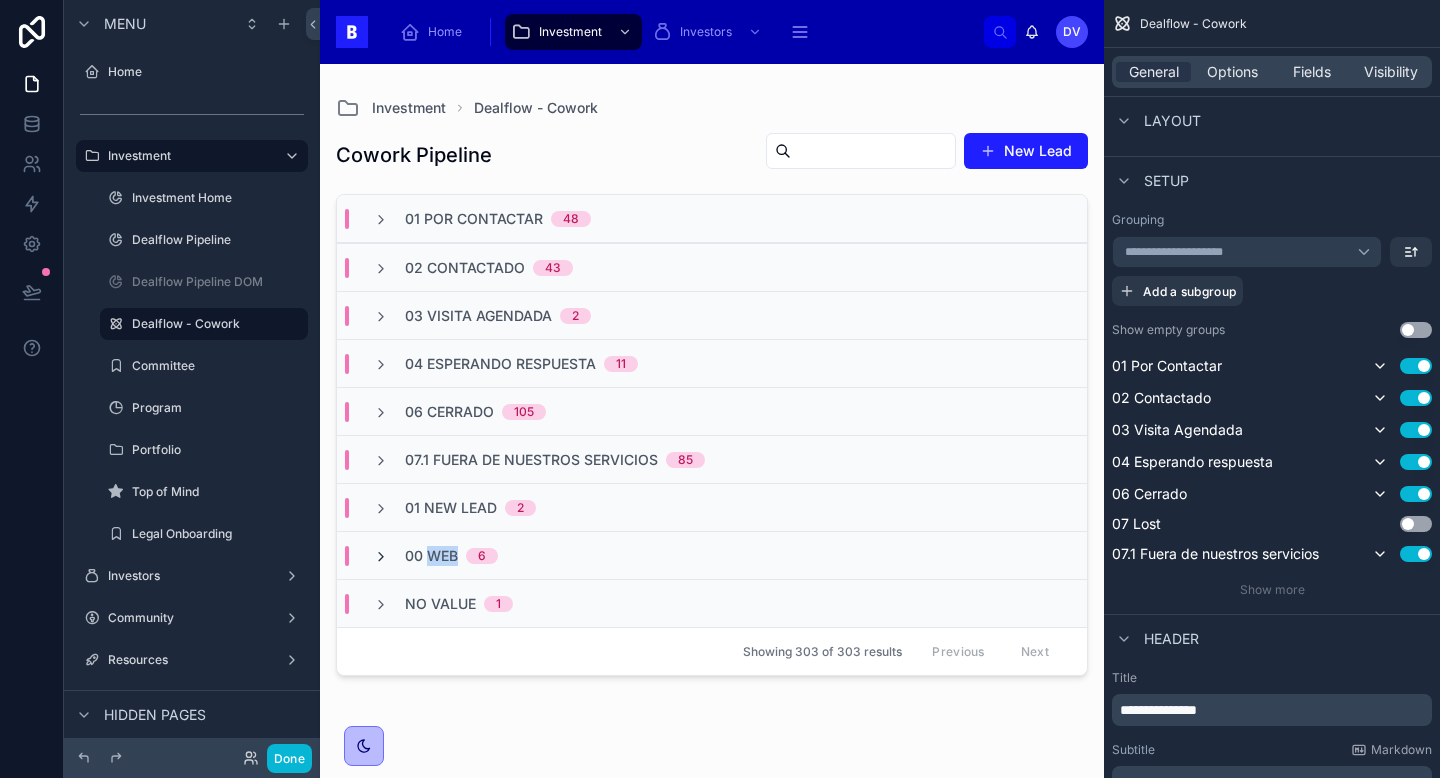 click at bounding box center [381, 557] 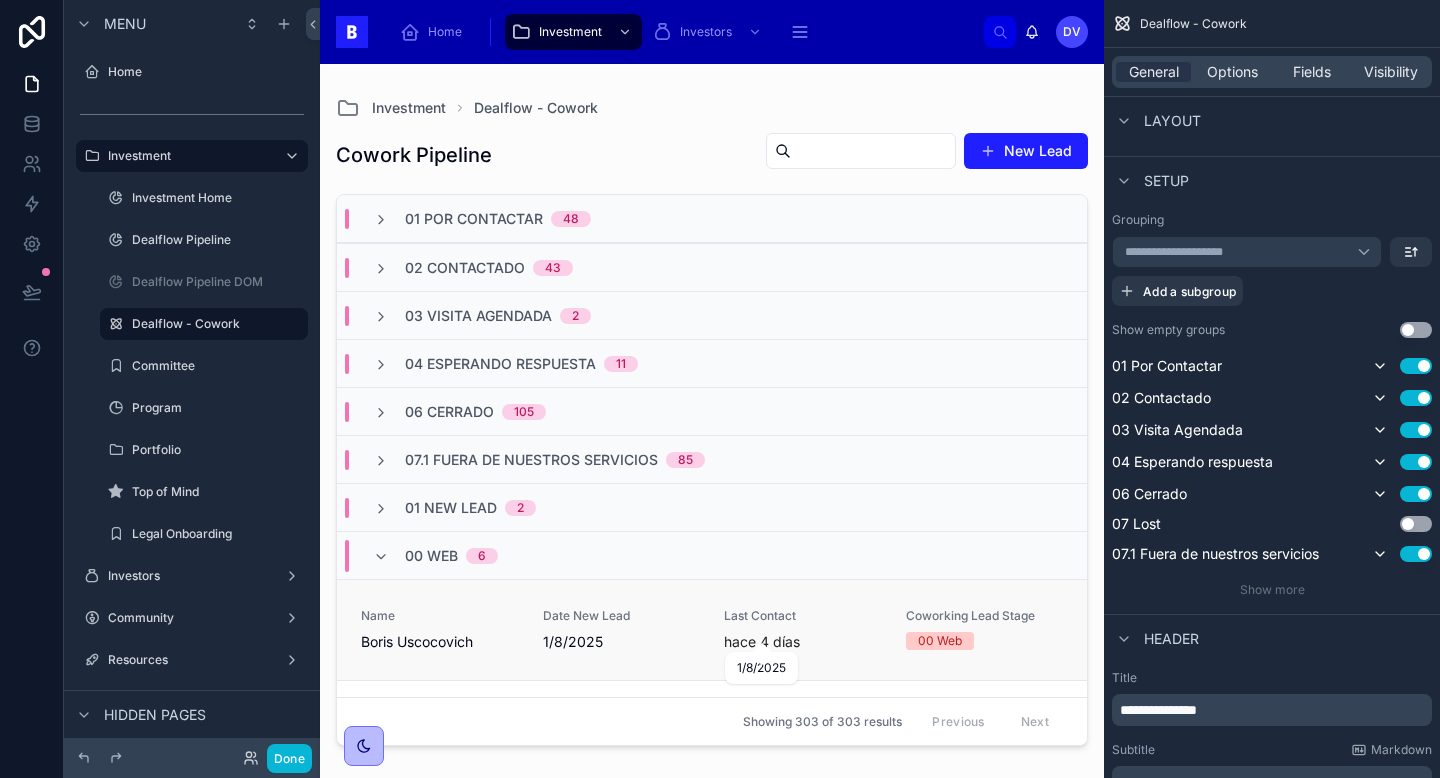 click on "hace 4 días" at bounding box center (762, 642) 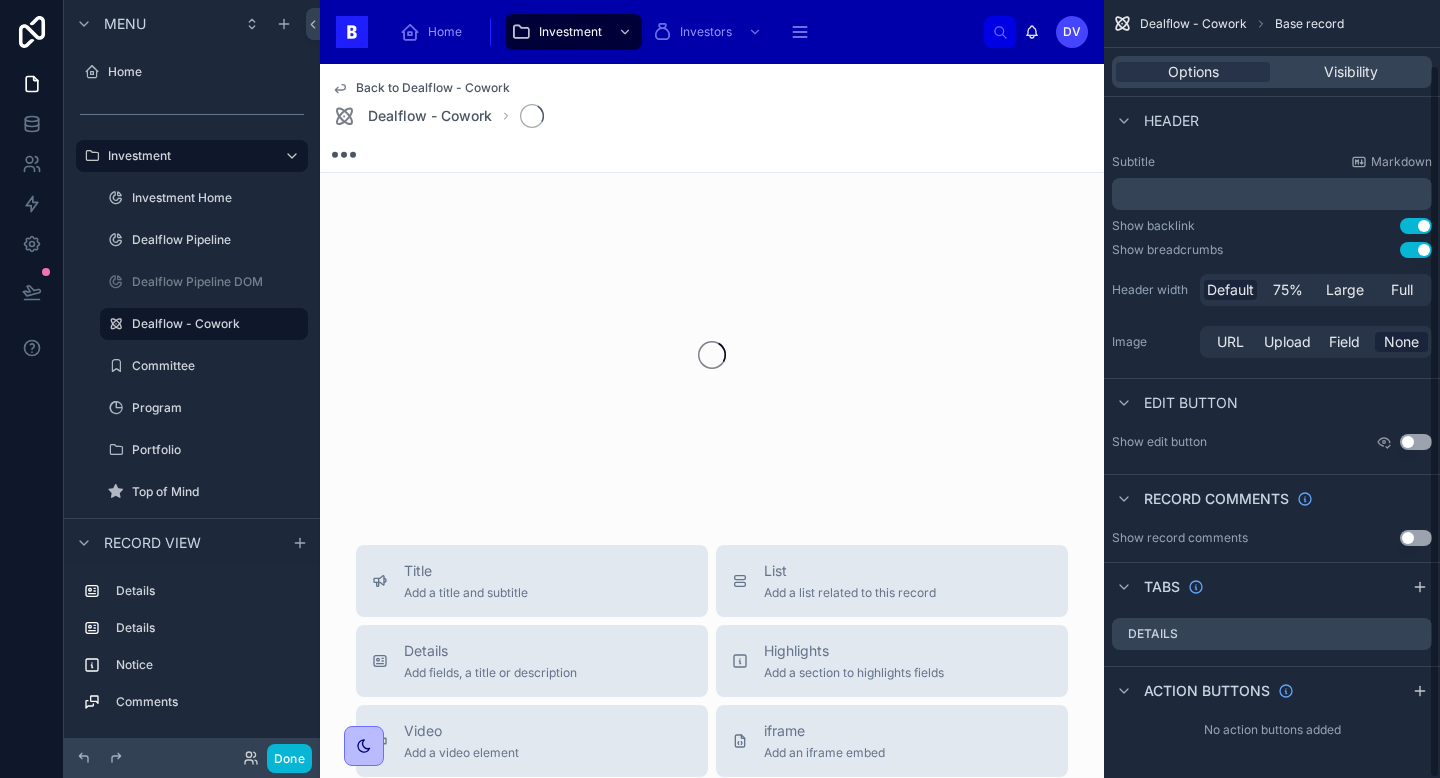 scroll, scrollTop: 70, scrollLeft: 0, axis: vertical 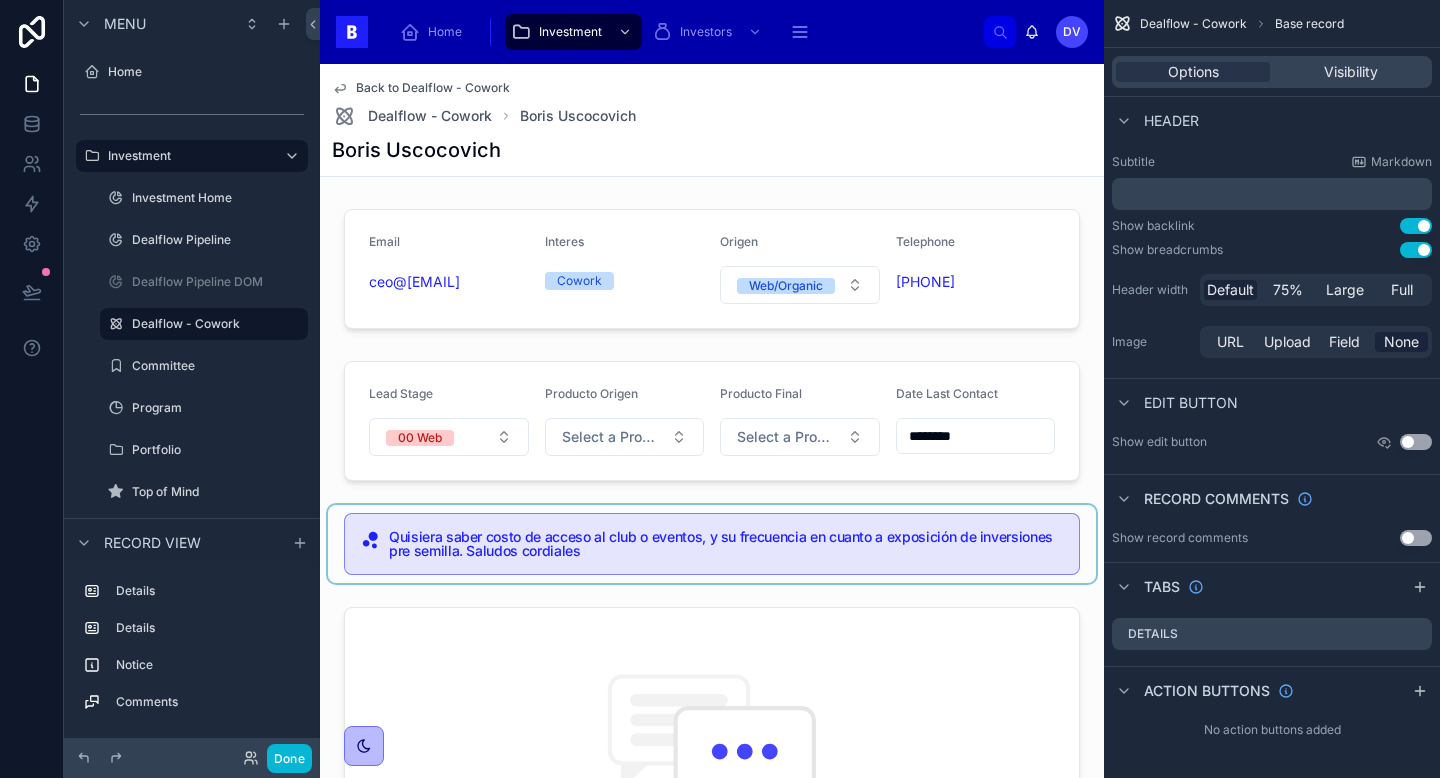 click at bounding box center [712, 544] 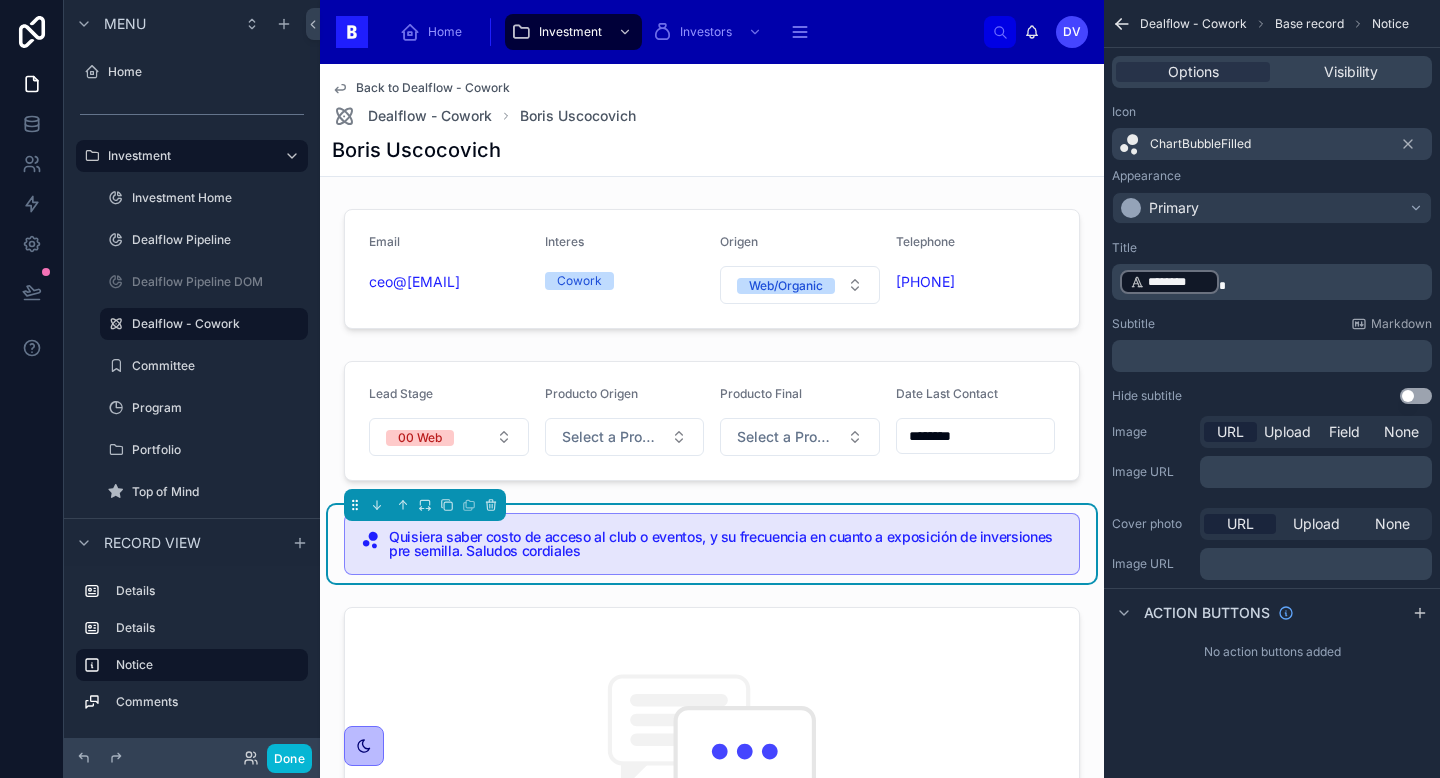 scroll, scrollTop: 0, scrollLeft: 0, axis: both 